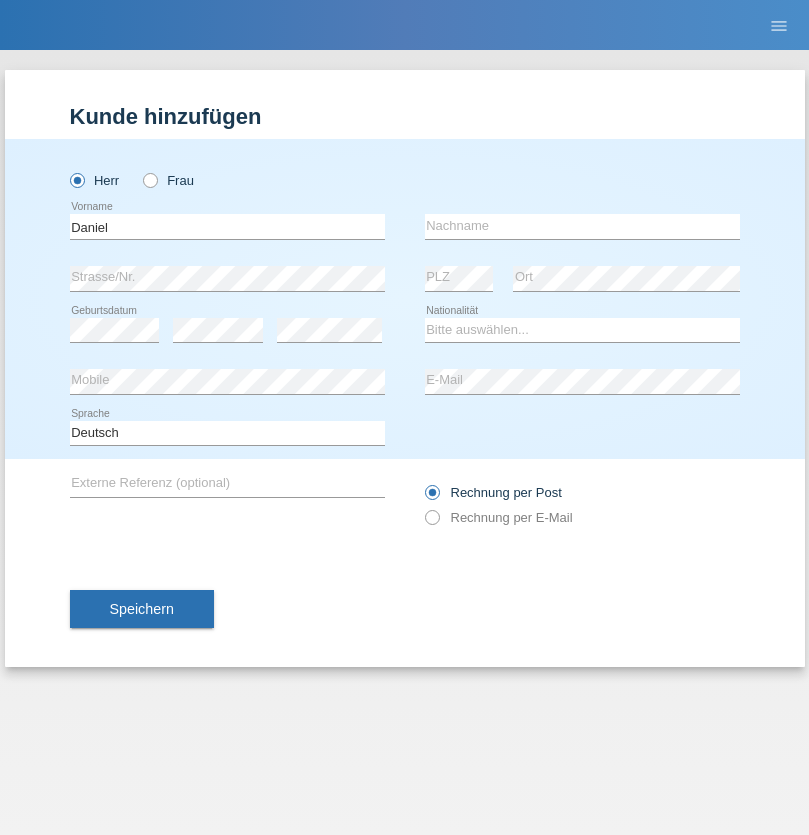 scroll, scrollTop: 0, scrollLeft: 0, axis: both 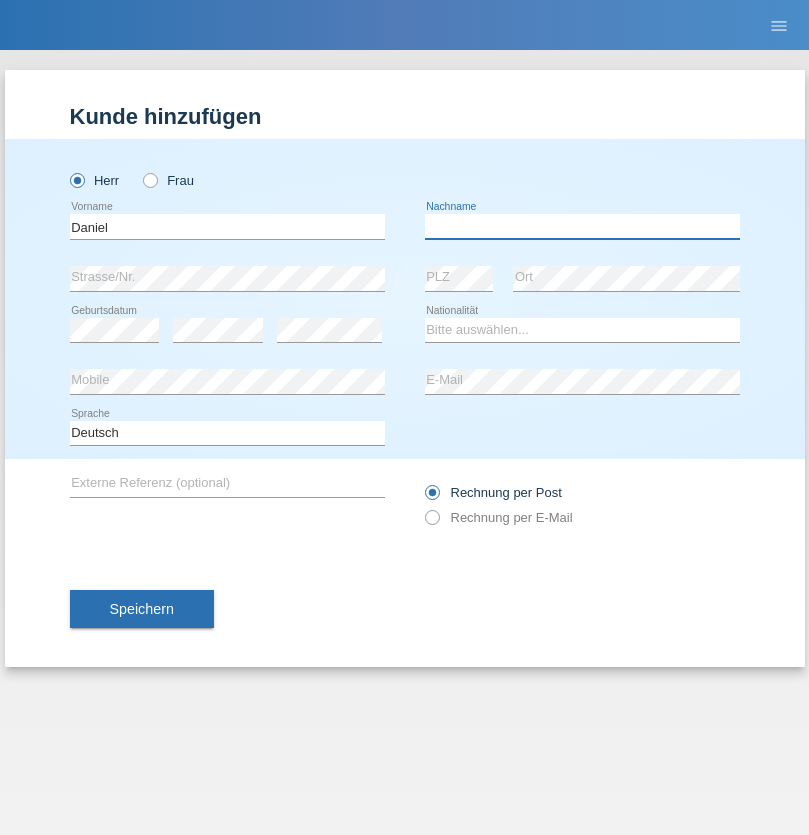 click at bounding box center [582, 226] 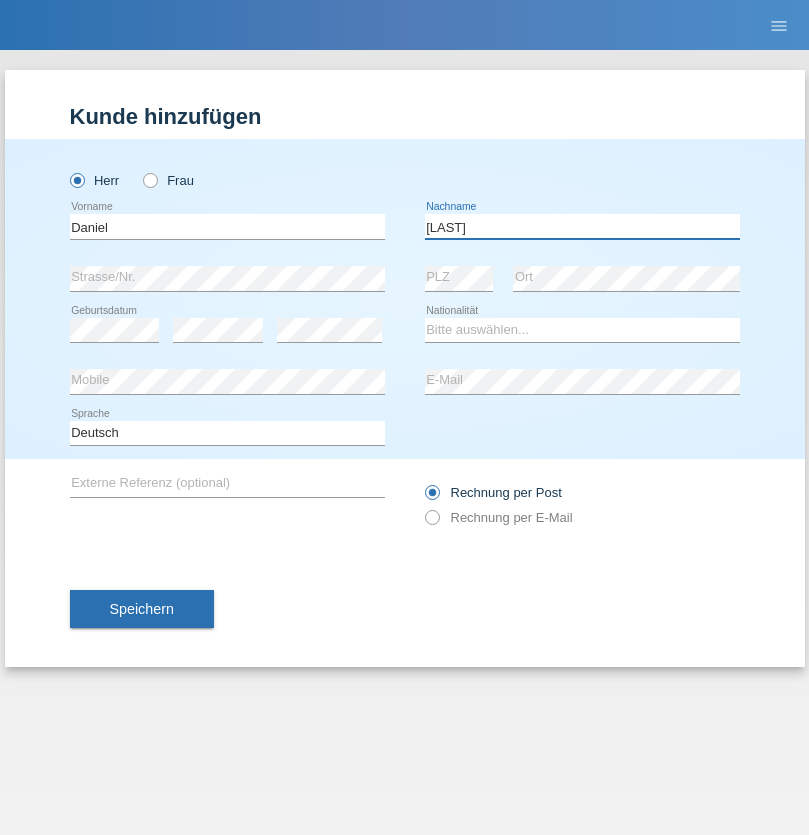 type on "Hackiewicz" 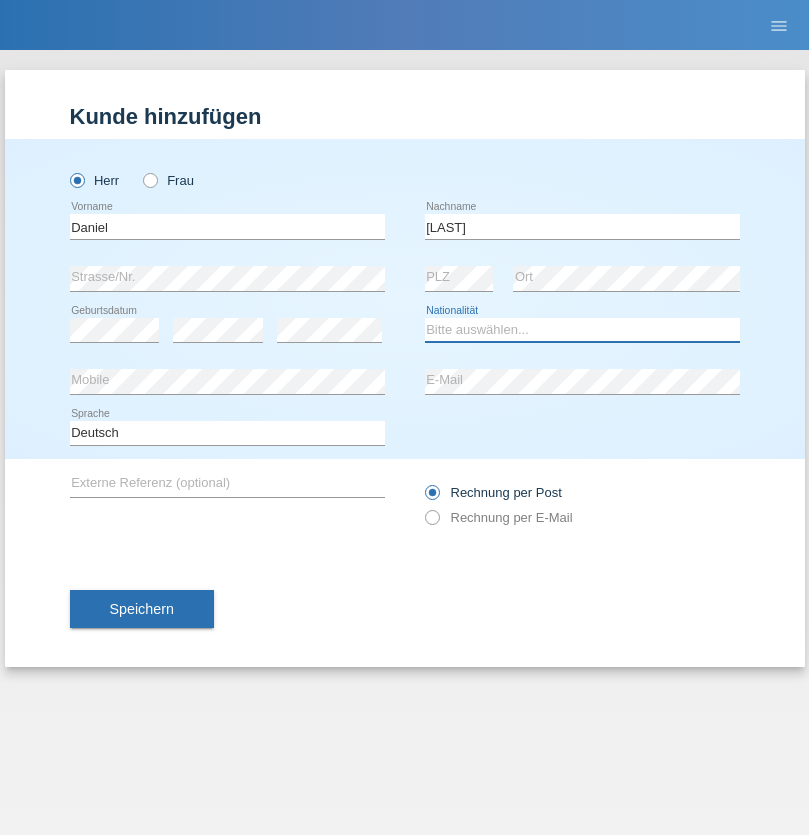 select on "PL" 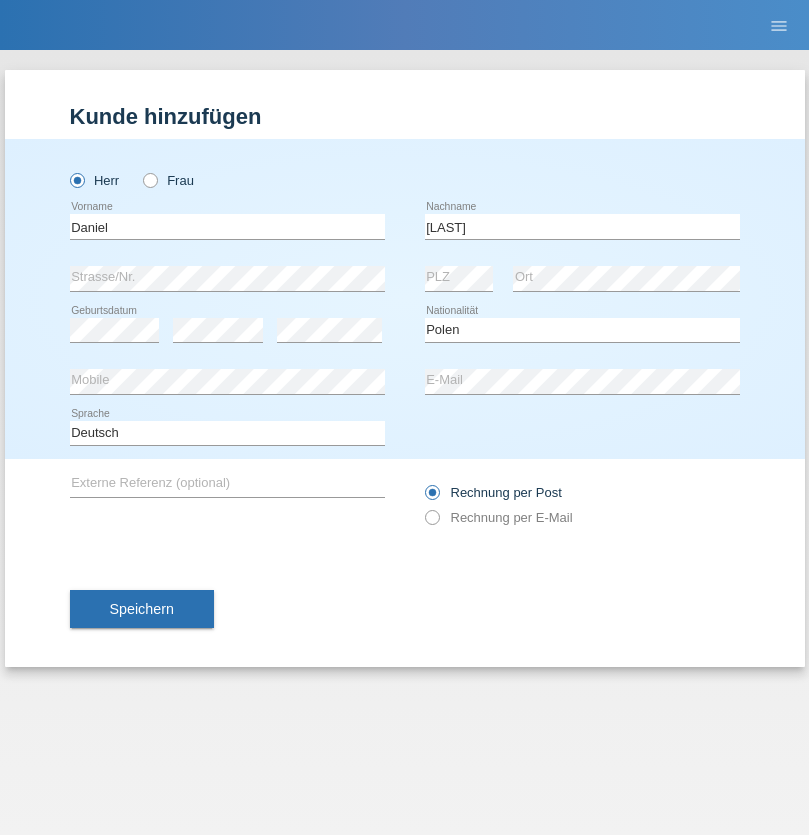 select on "C" 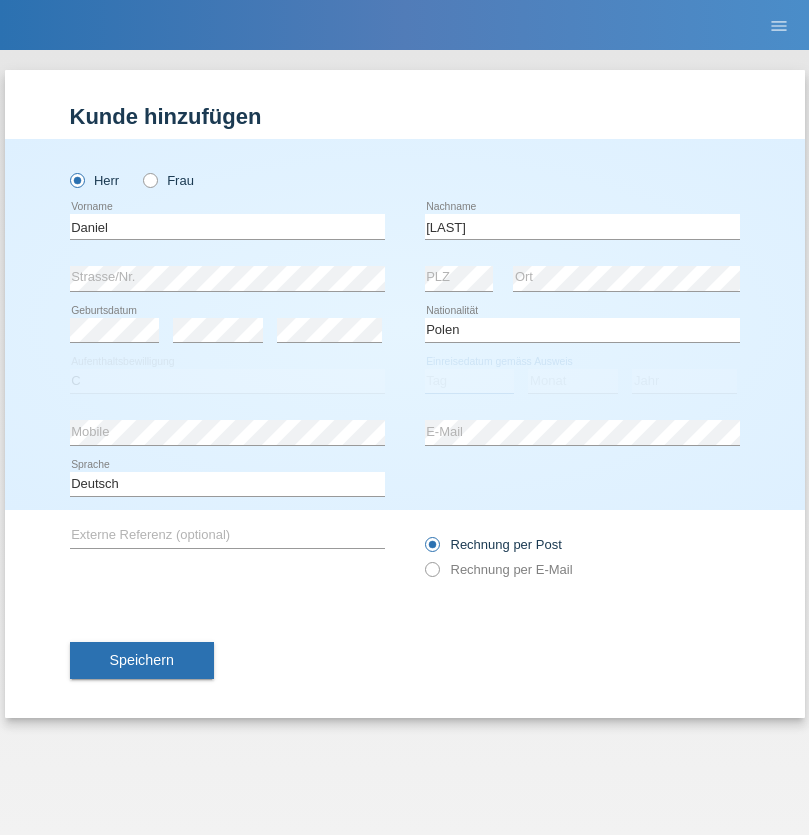select on "01" 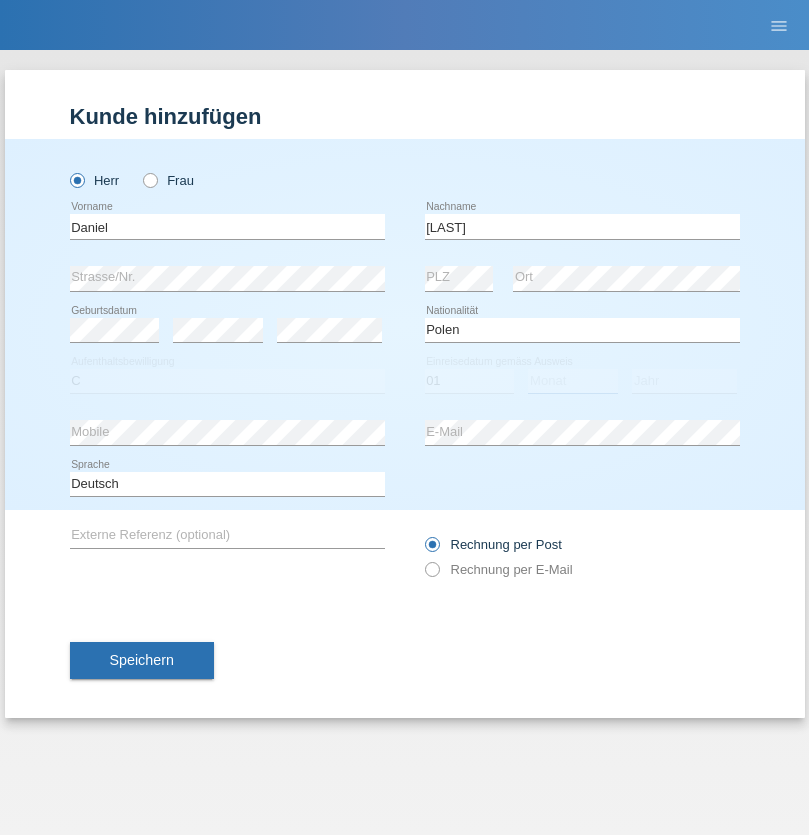 select on "03" 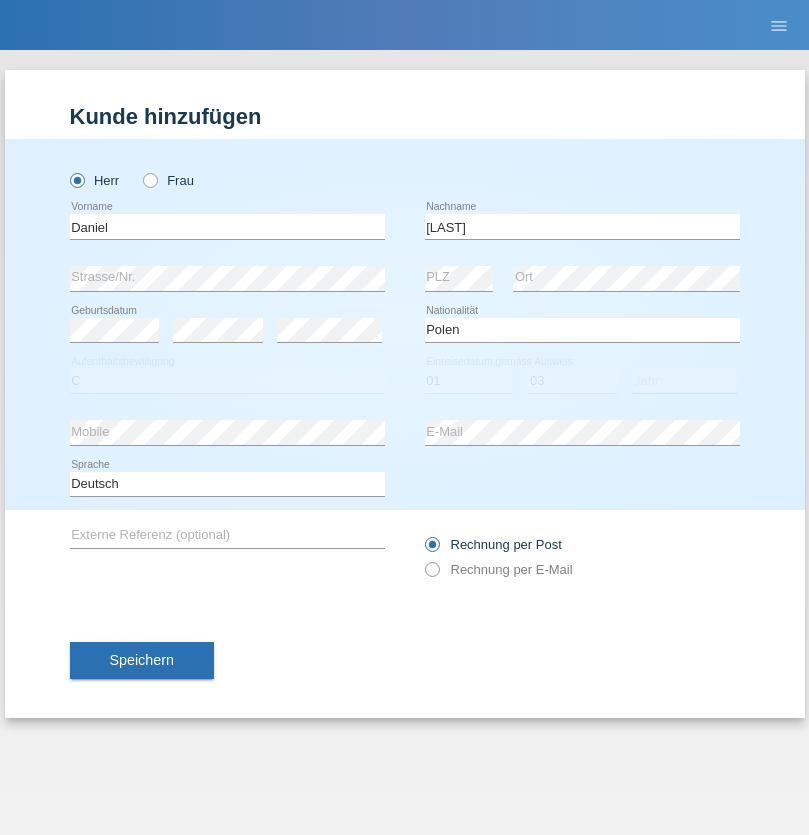 select on "2013" 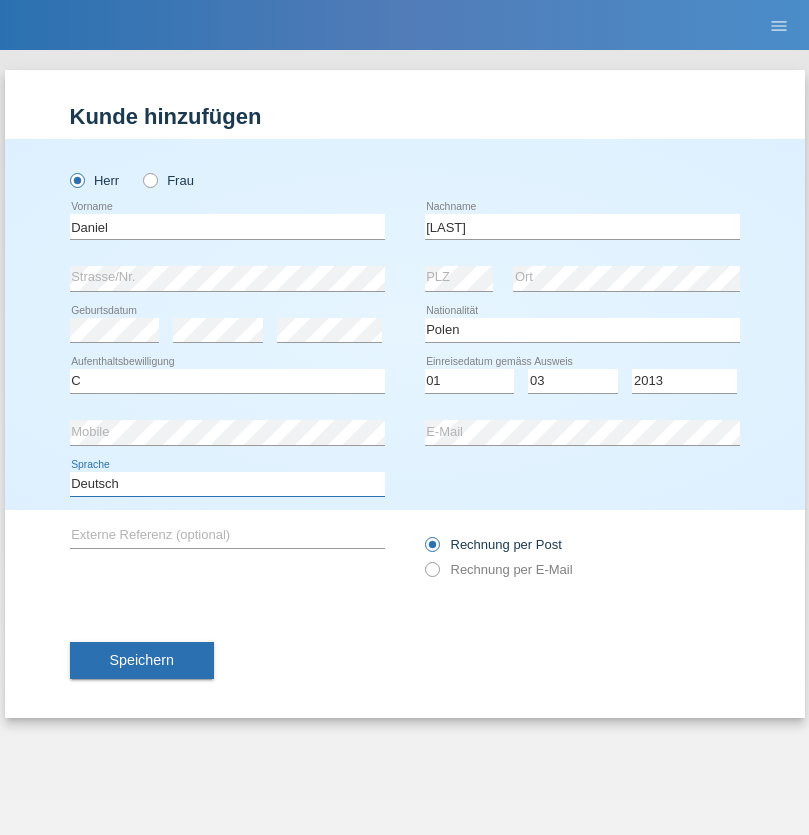 select on "en" 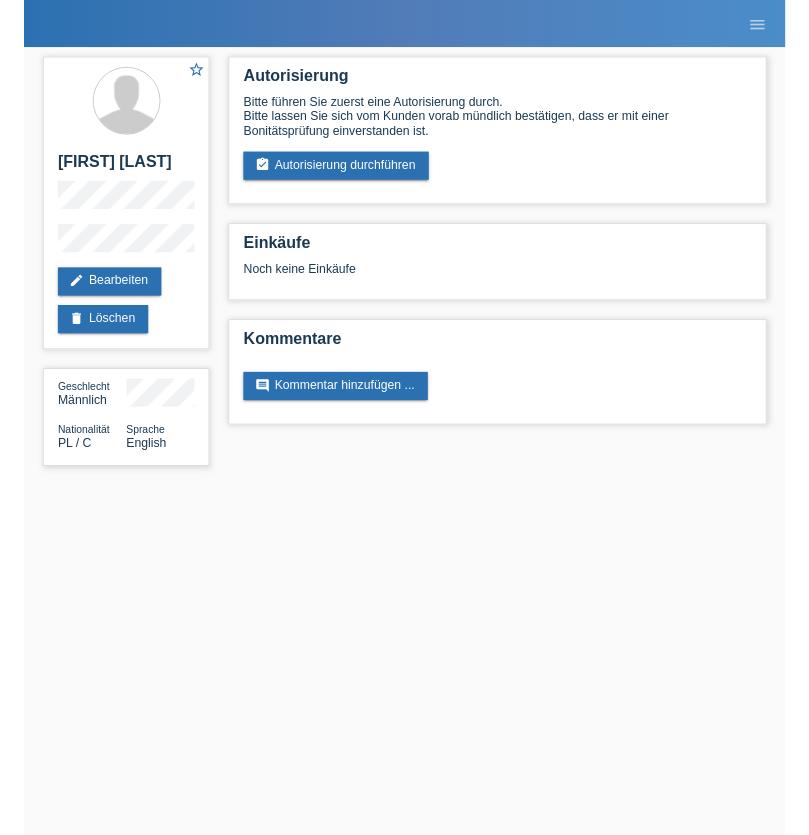 scroll, scrollTop: 0, scrollLeft: 0, axis: both 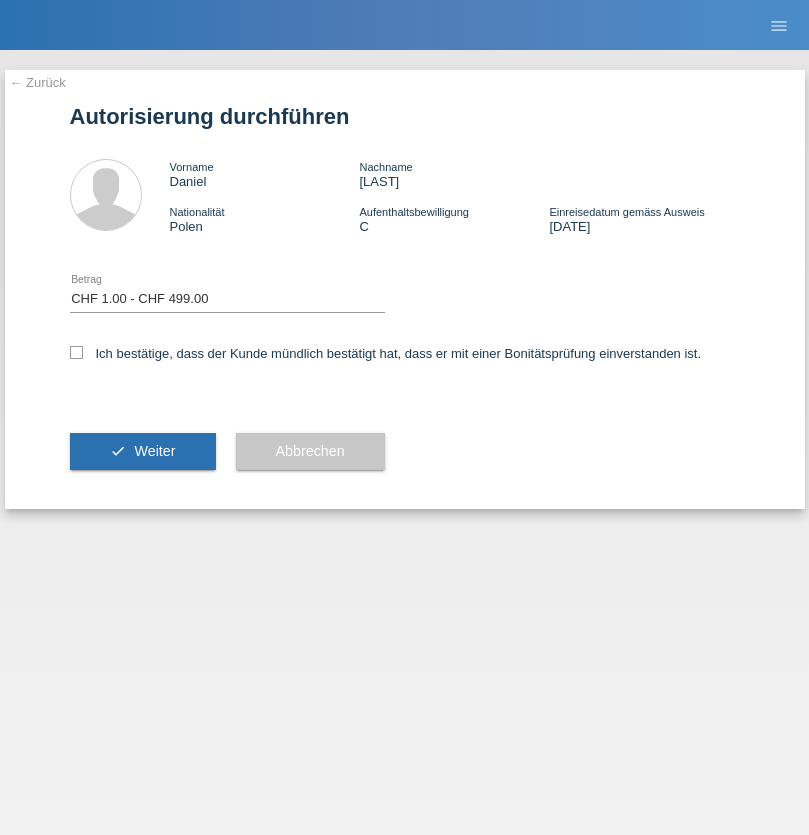 select on "1" 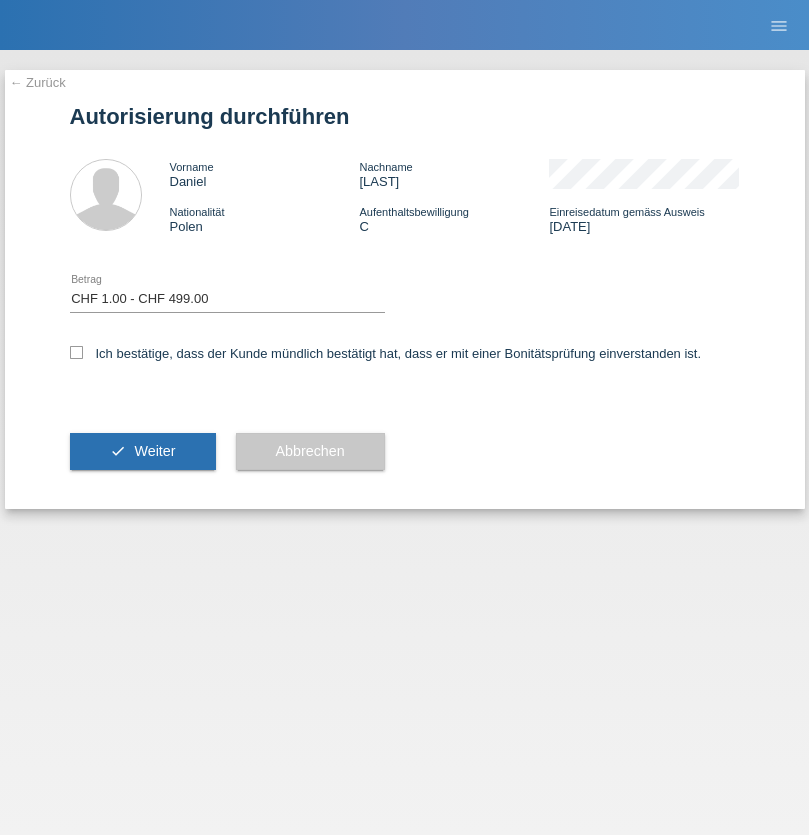 checkbox on "true" 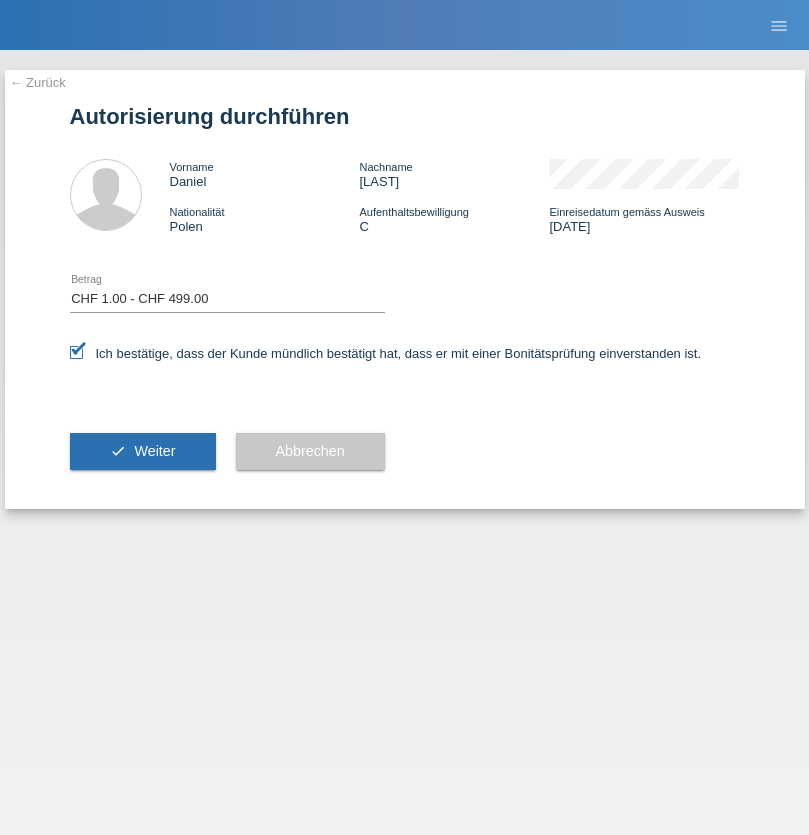 scroll, scrollTop: 0, scrollLeft: 0, axis: both 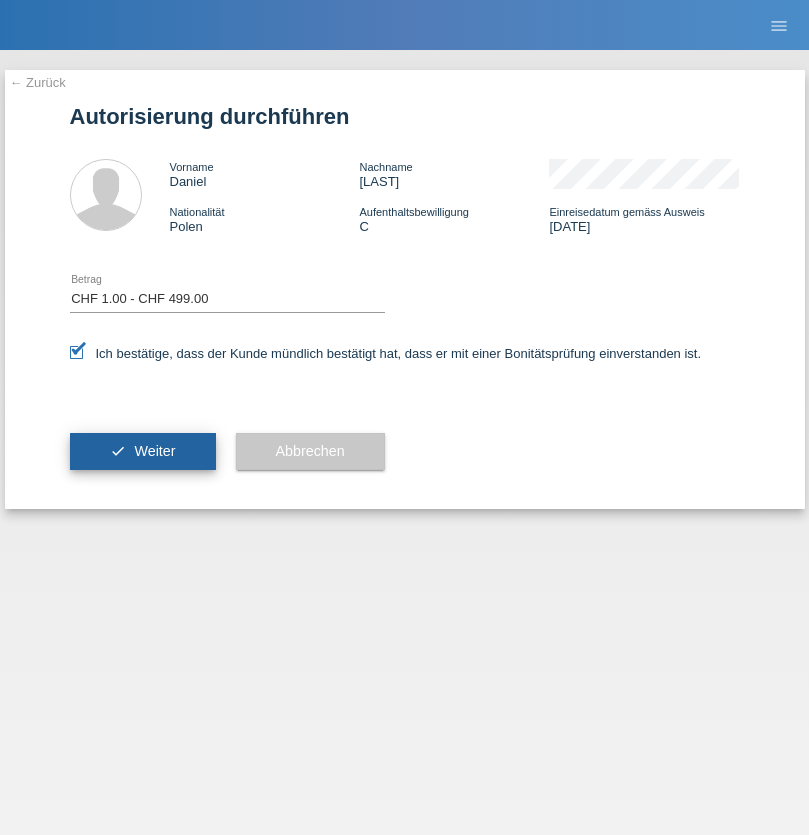 click on "Weiter" at bounding box center [154, 451] 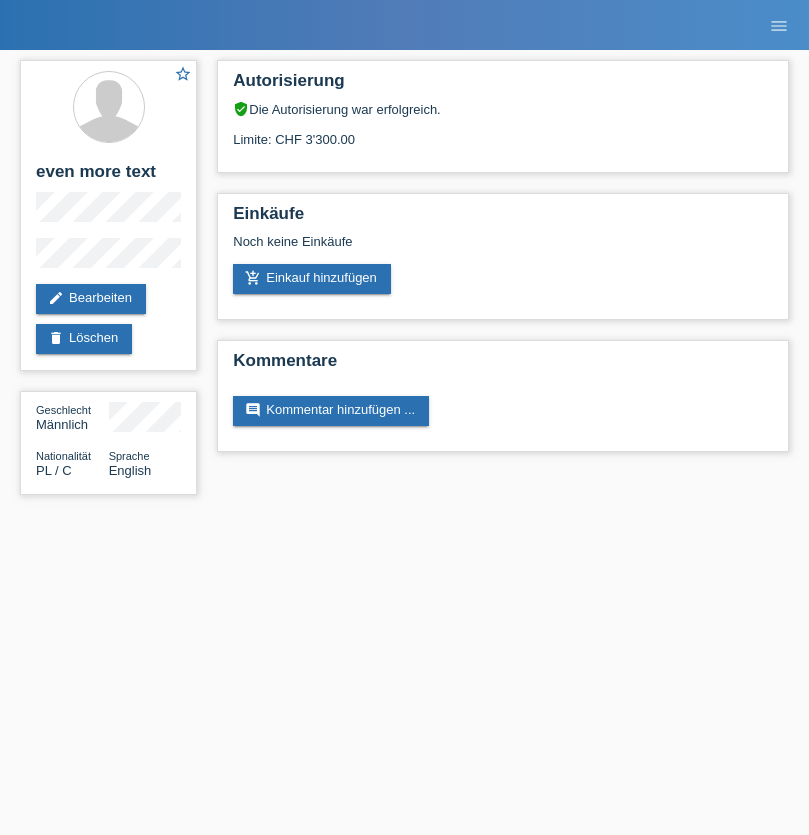 scroll, scrollTop: 0, scrollLeft: 0, axis: both 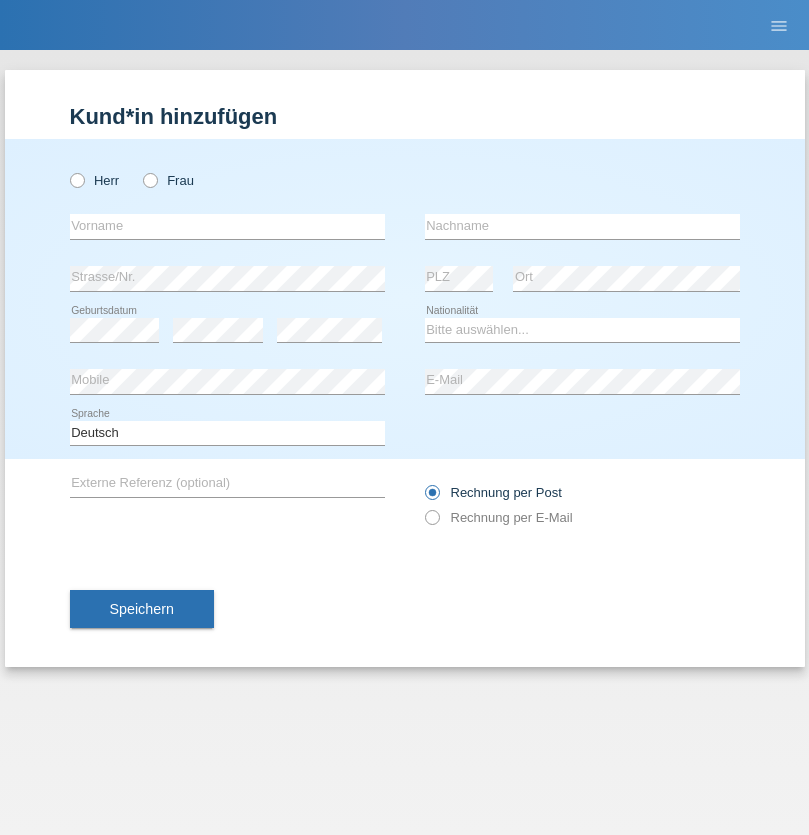 radio on "true" 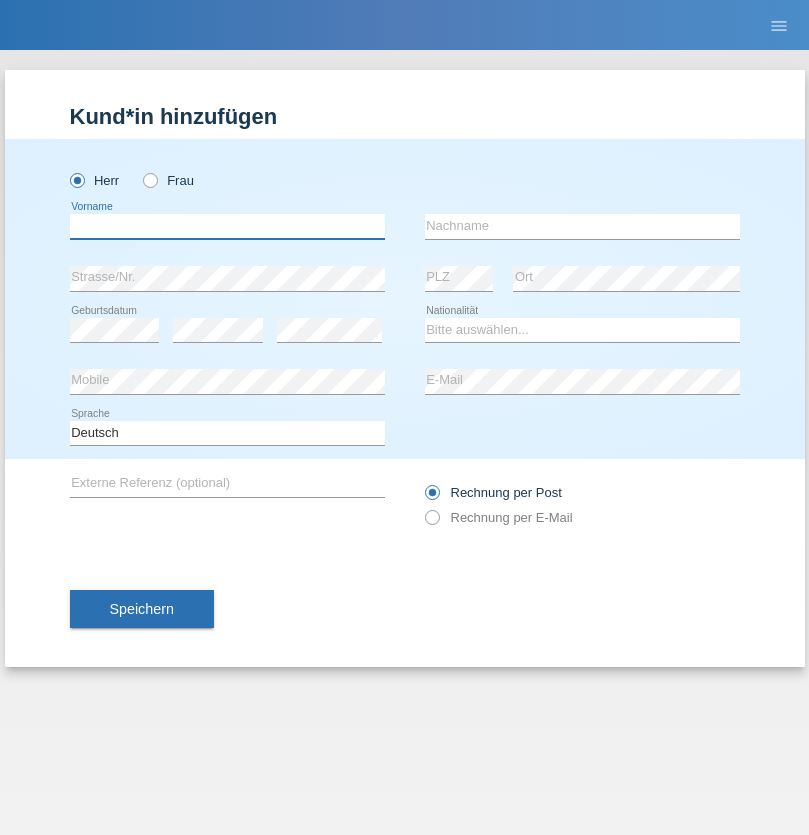 click at bounding box center (227, 226) 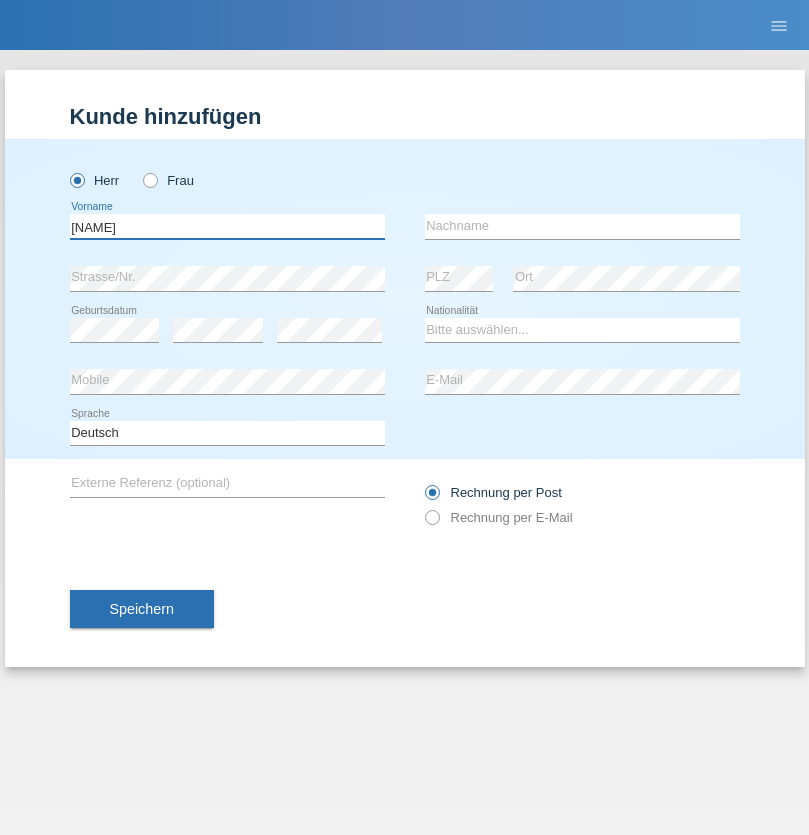 type on "Dominik" 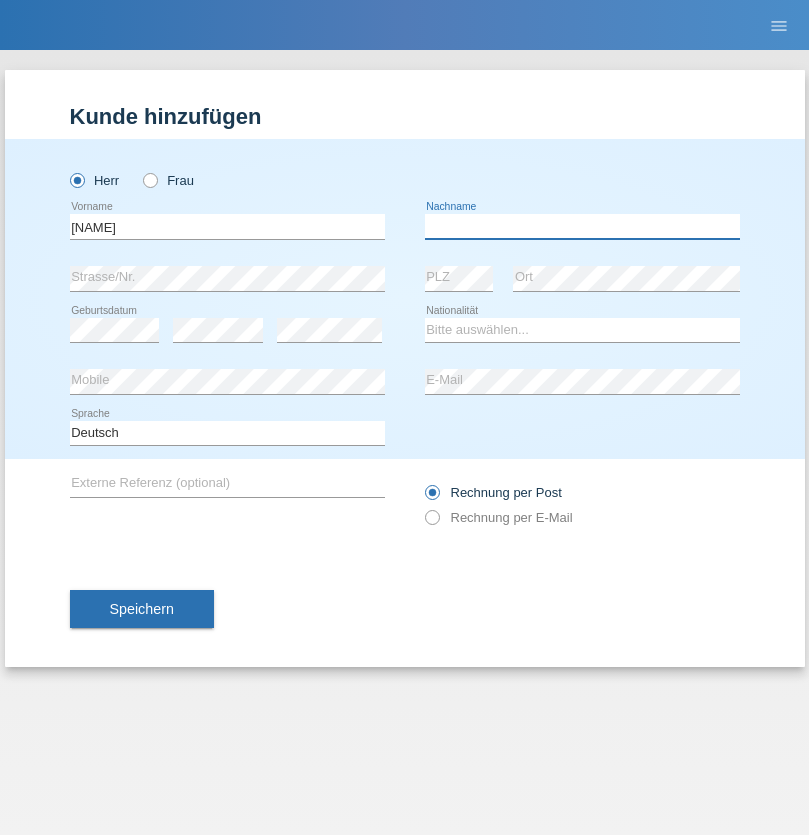 click at bounding box center [582, 226] 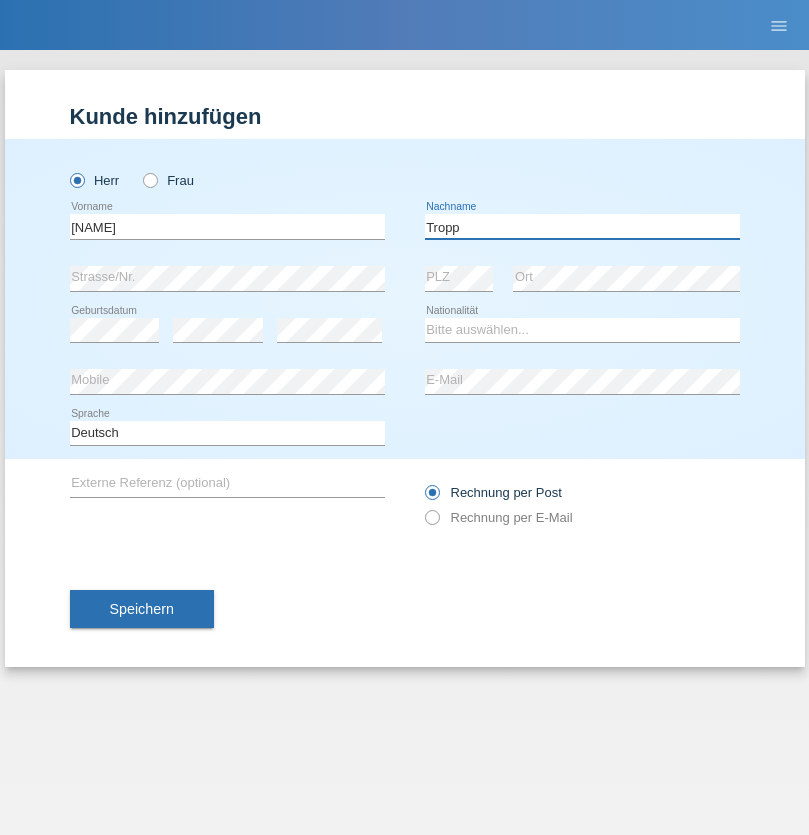 type on "Tropp" 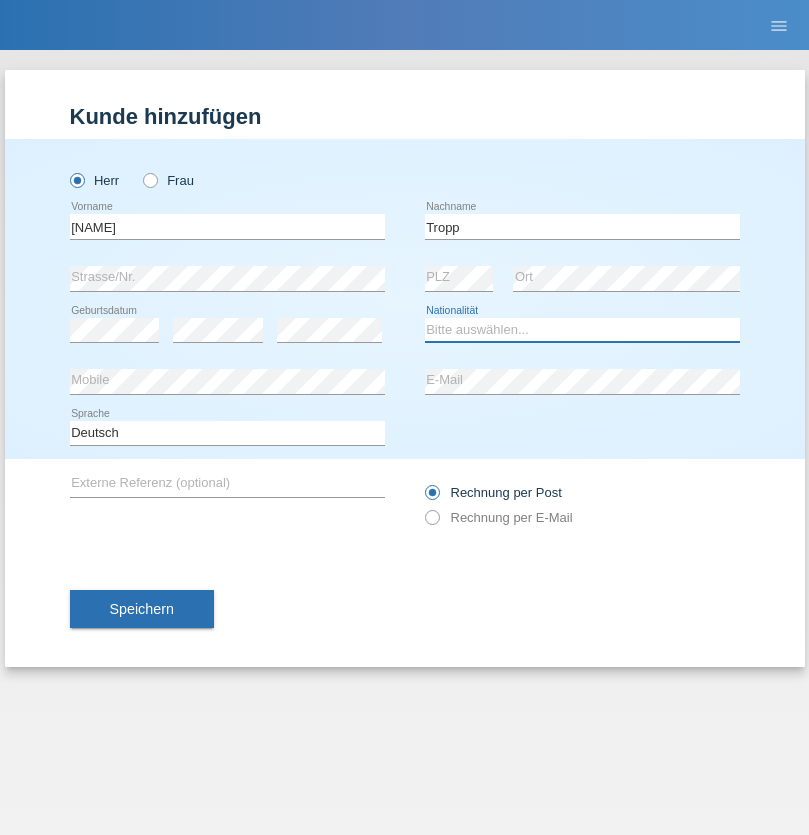 select on "SK" 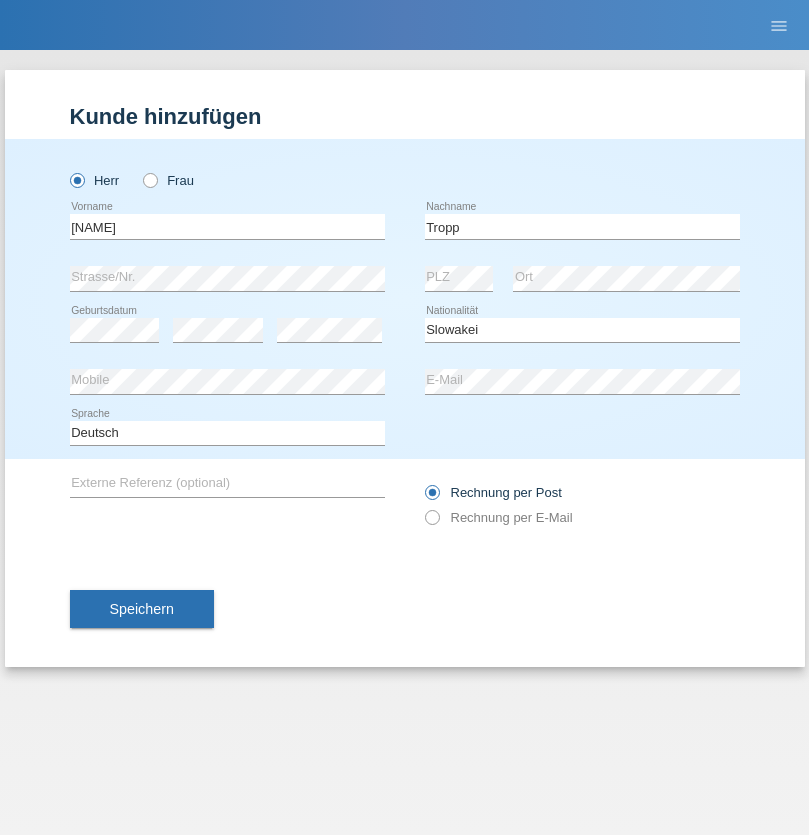 select on "C" 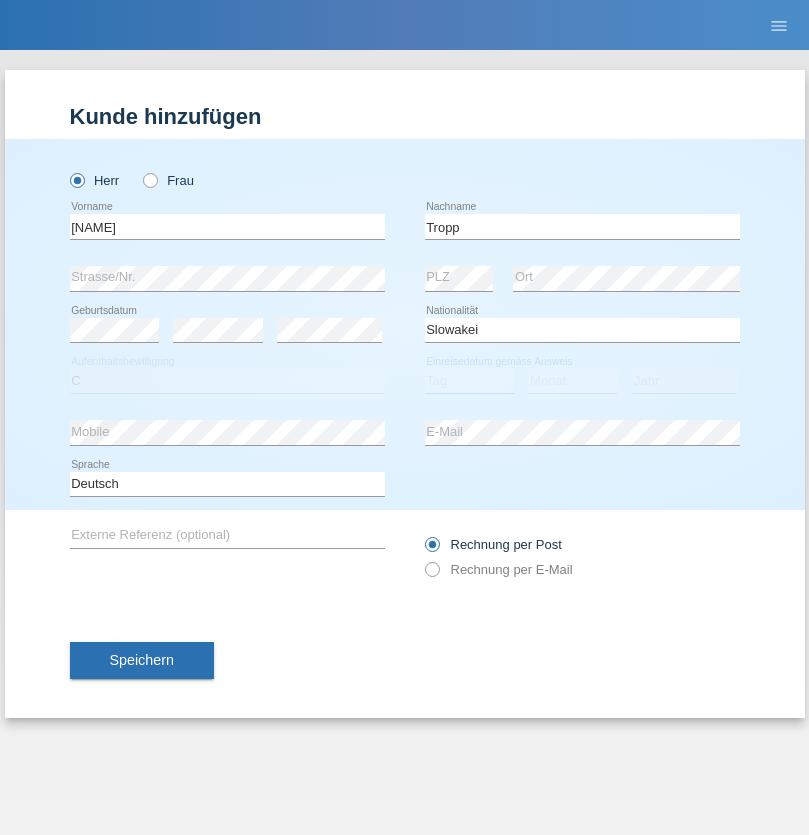 select on "07" 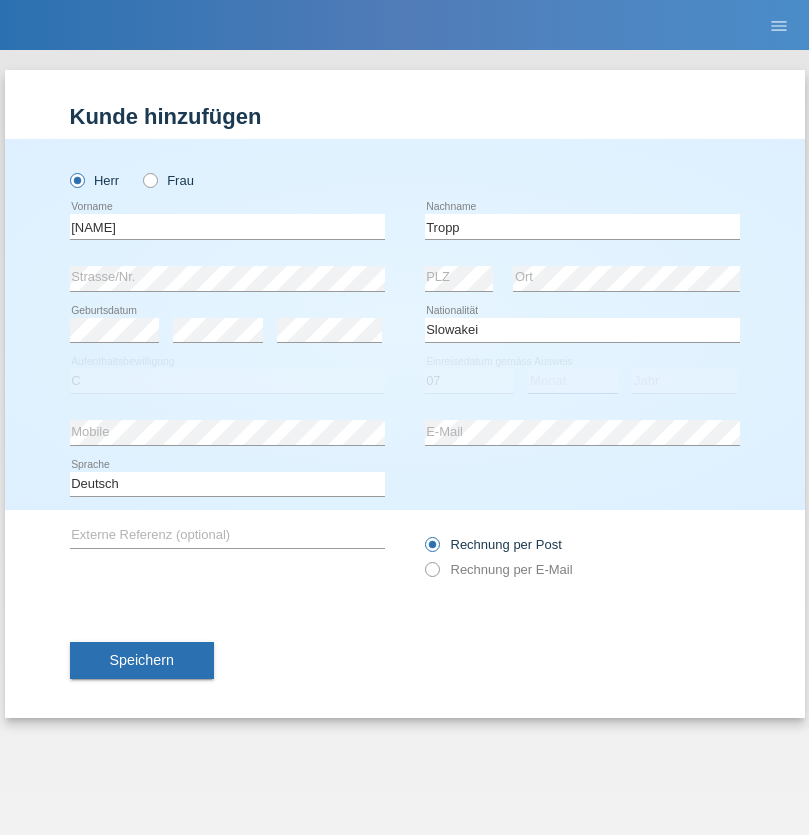 select on "08" 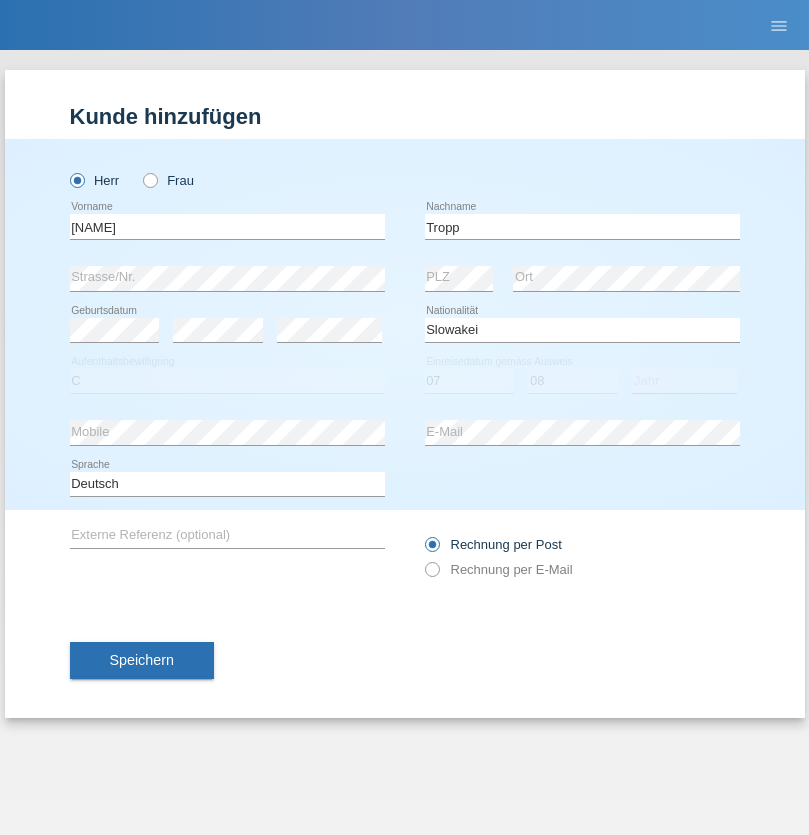 select on "2021" 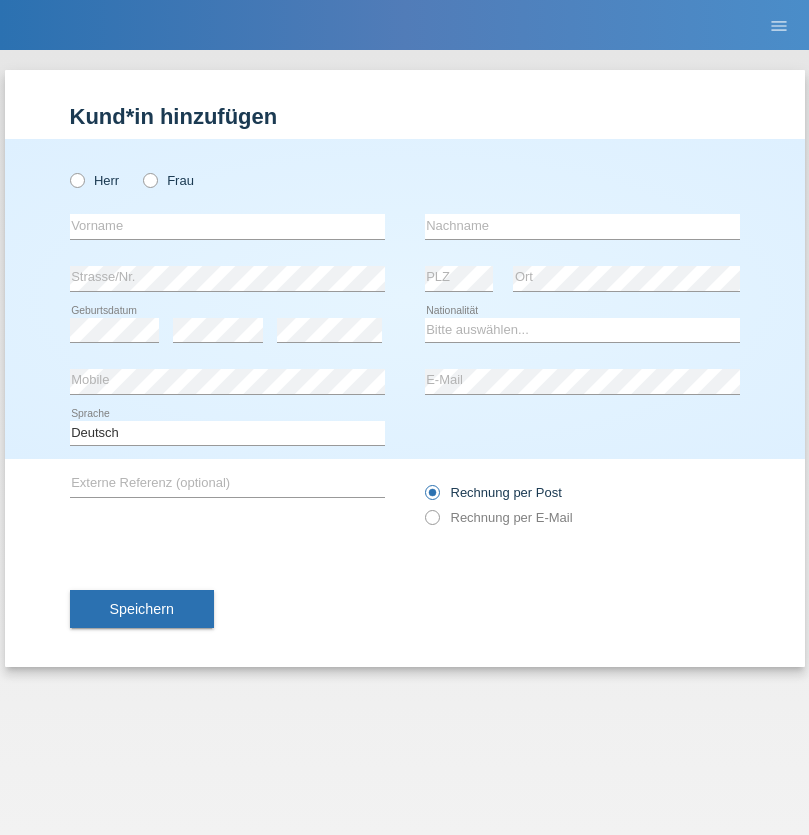 scroll, scrollTop: 0, scrollLeft: 0, axis: both 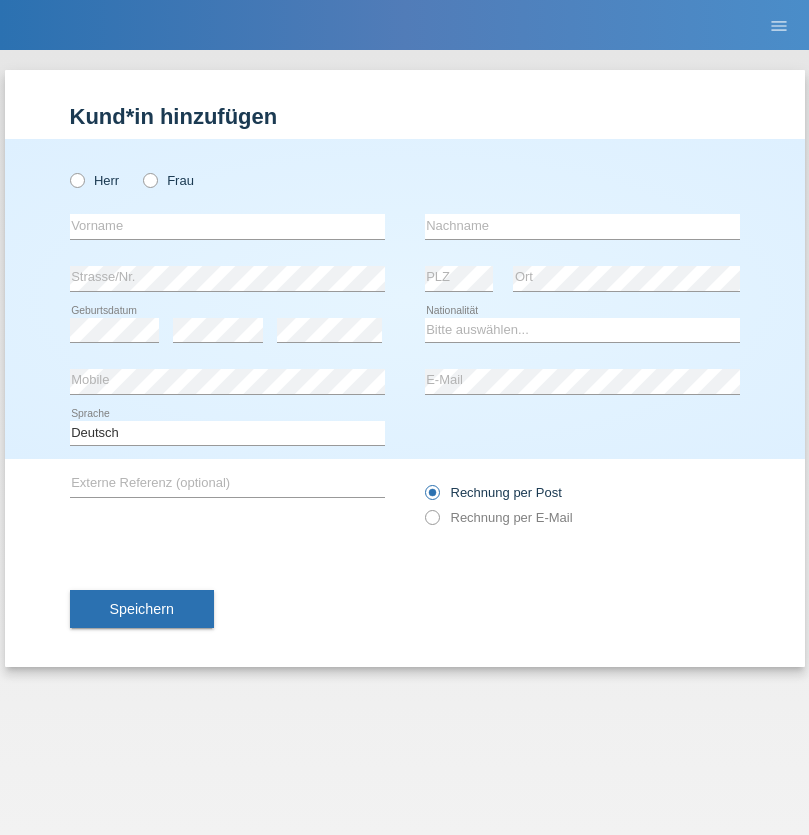 radio on "true" 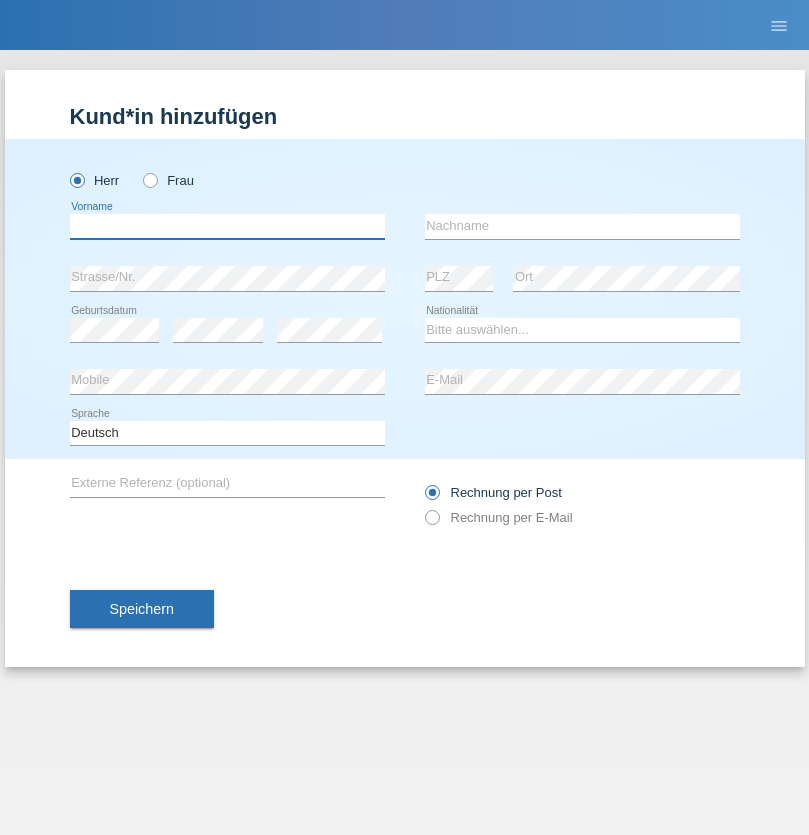 click at bounding box center (227, 226) 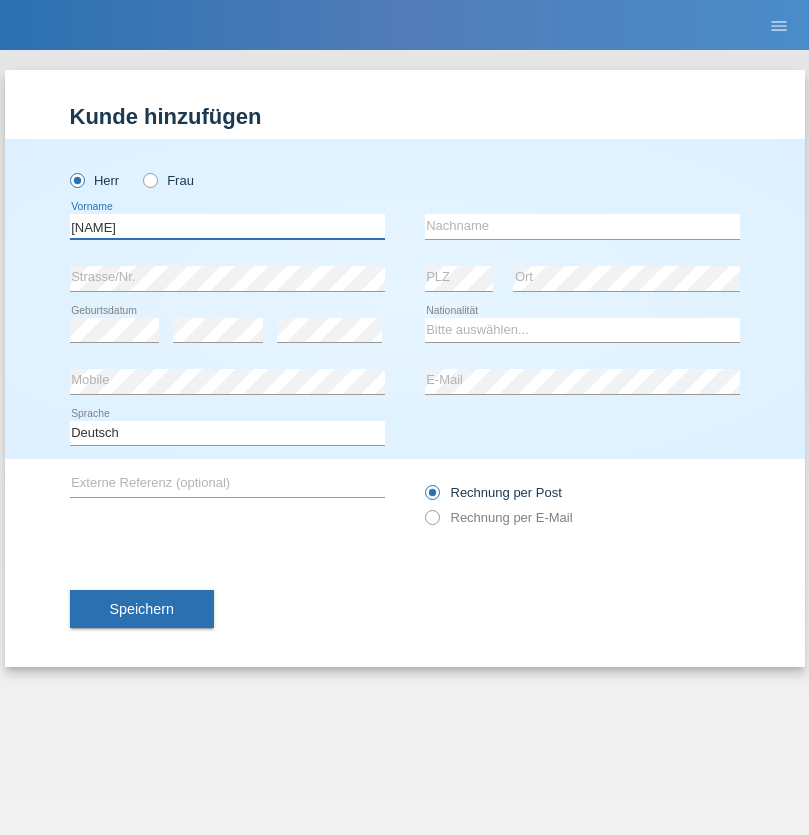 type on "[NAME]" 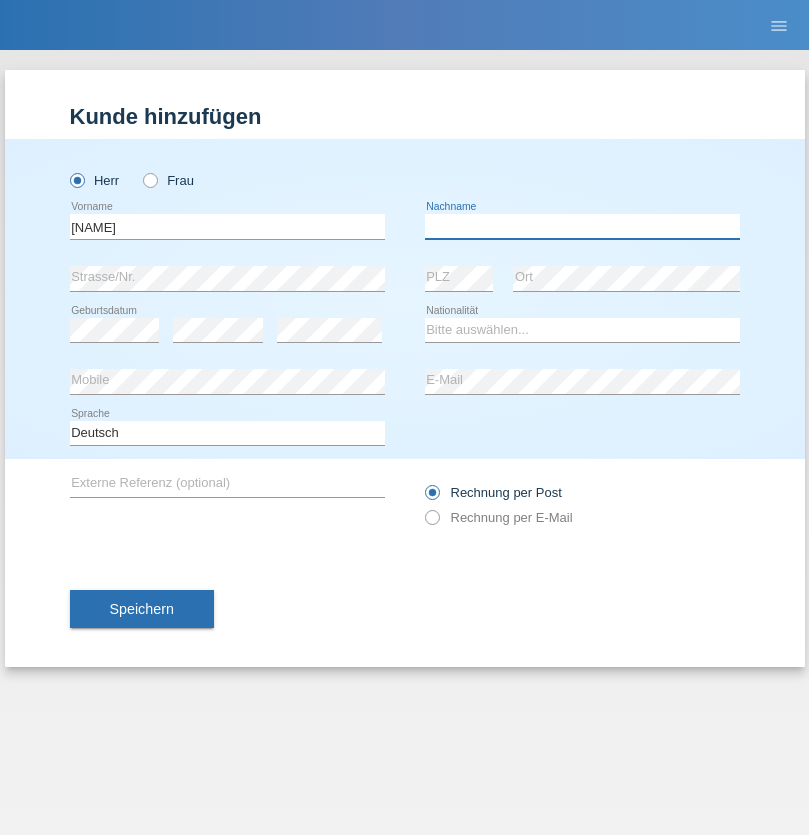 click at bounding box center (582, 226) 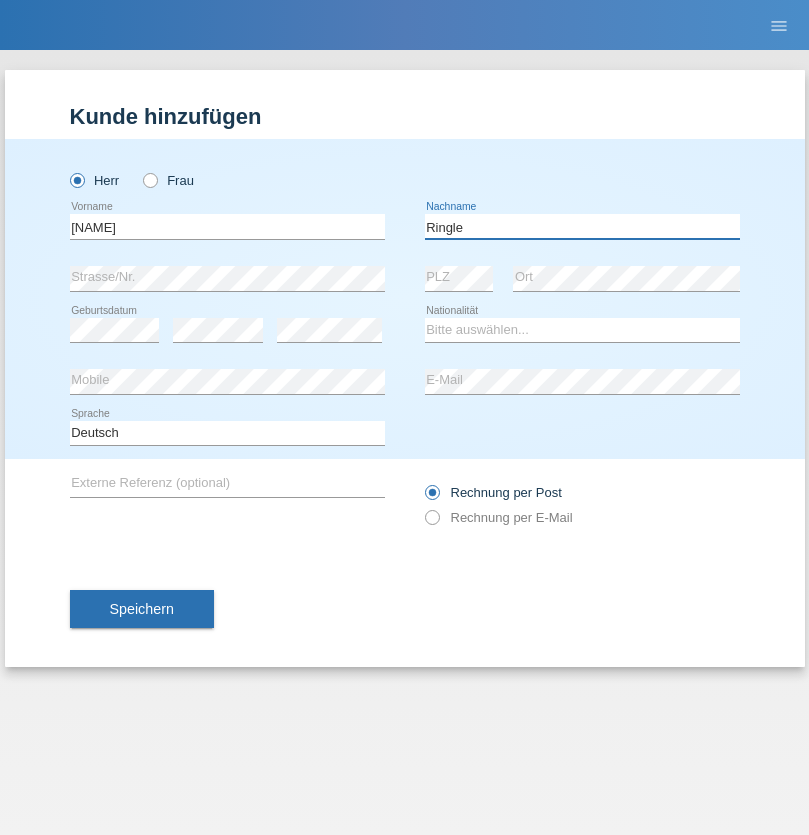 type on "Ringle" 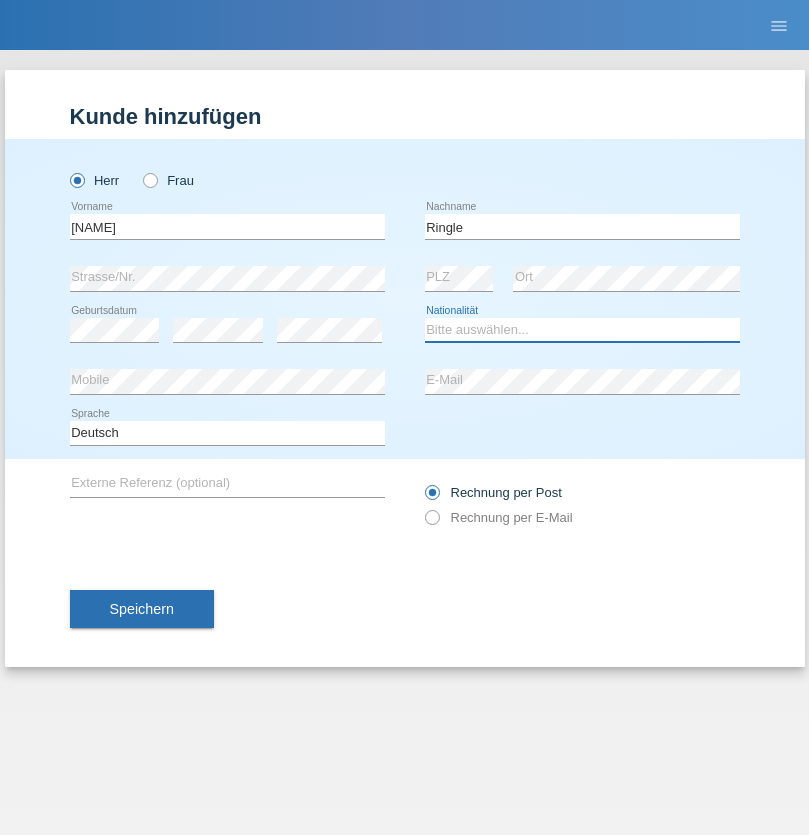 select on "DE" 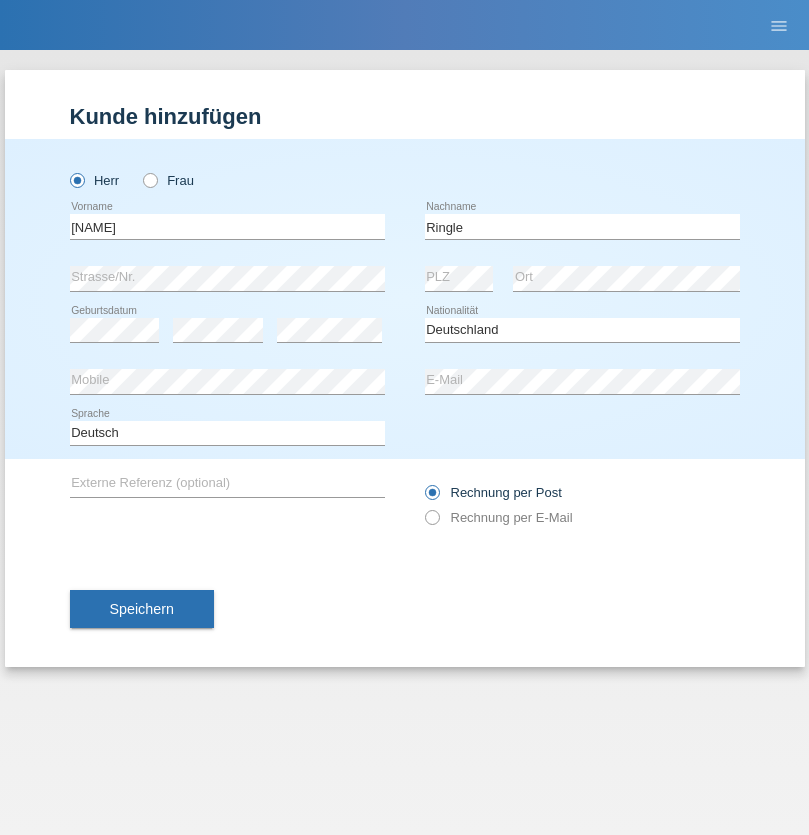 select on "C" 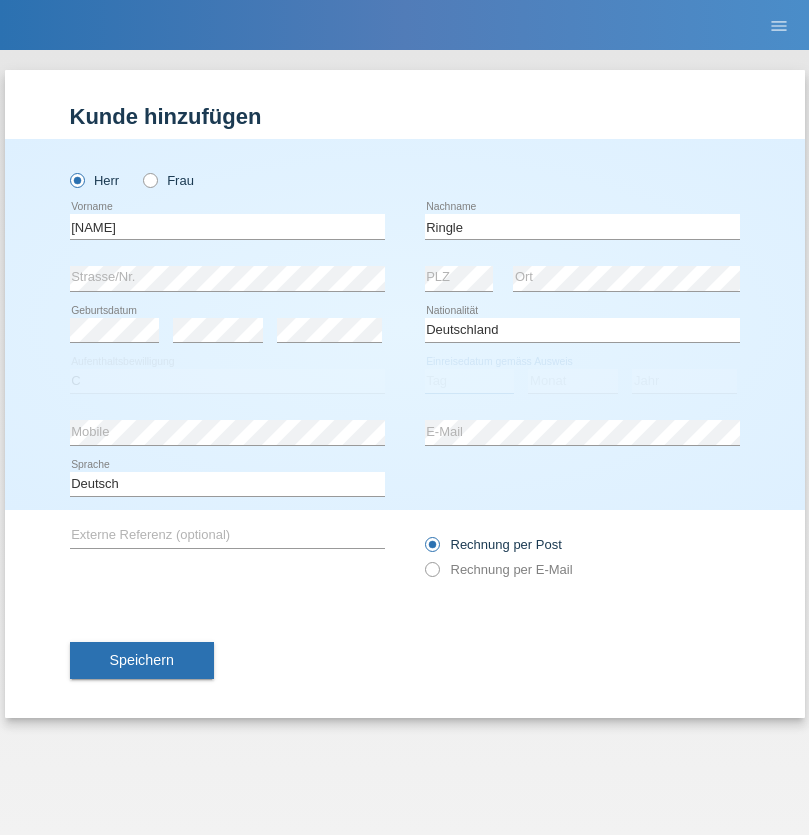 select on "06" 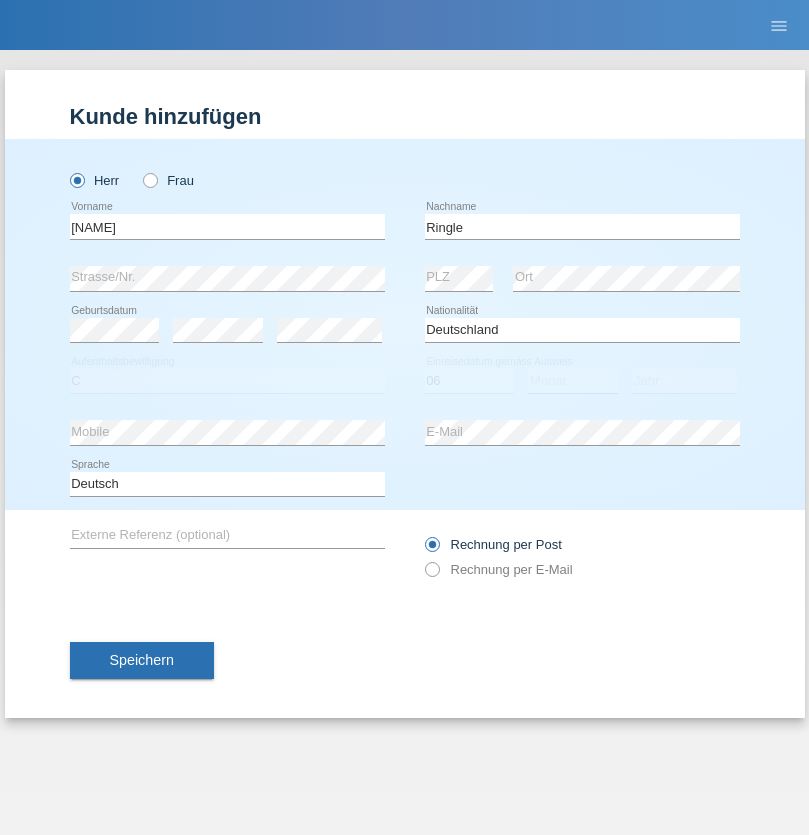 select on "01" 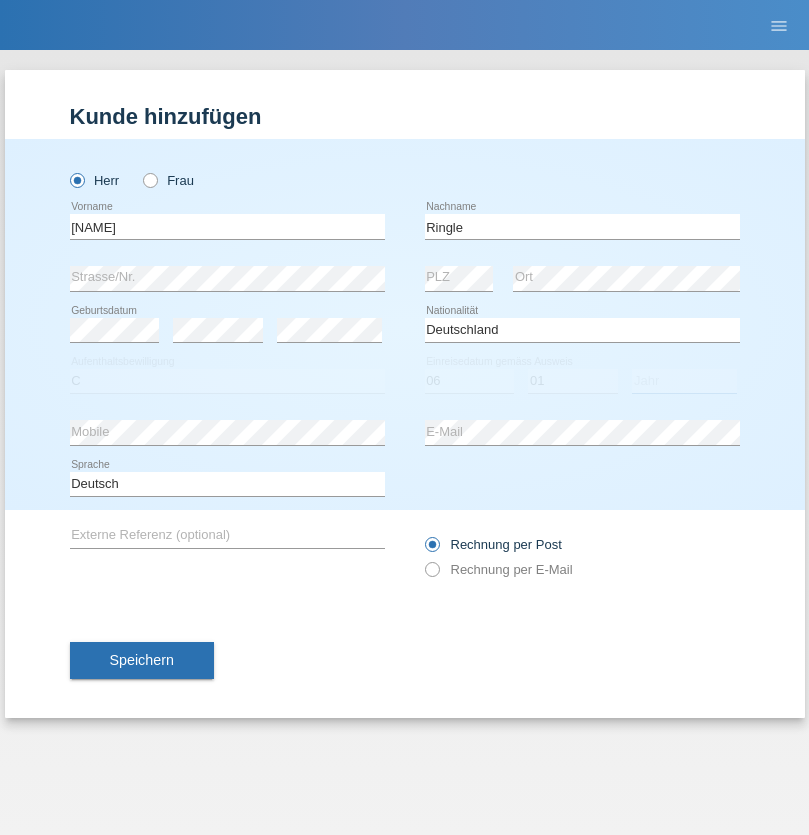 select on "2021" 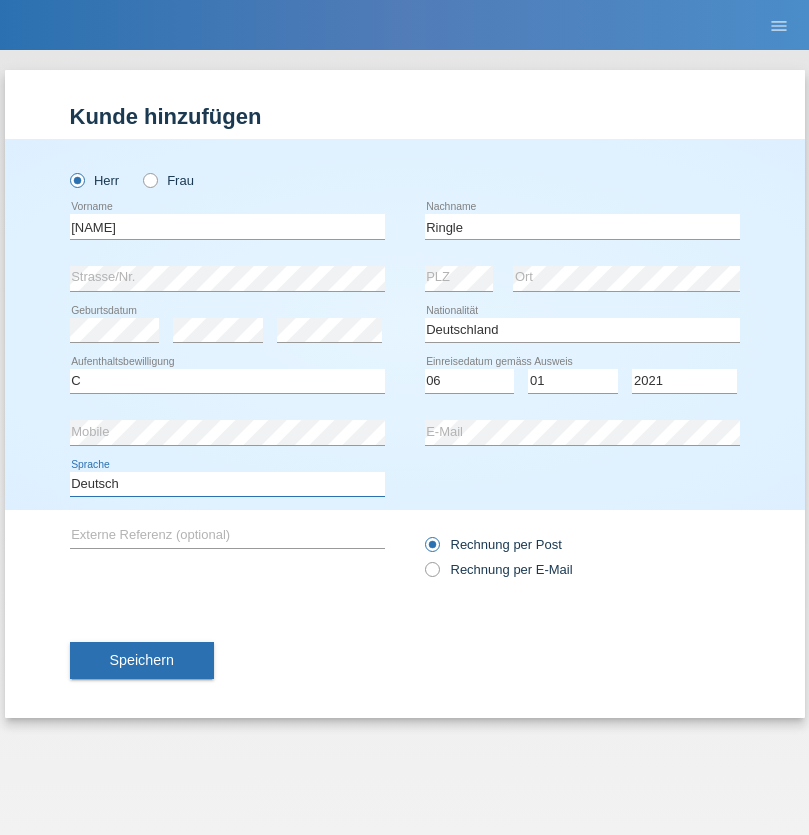 select on "en" 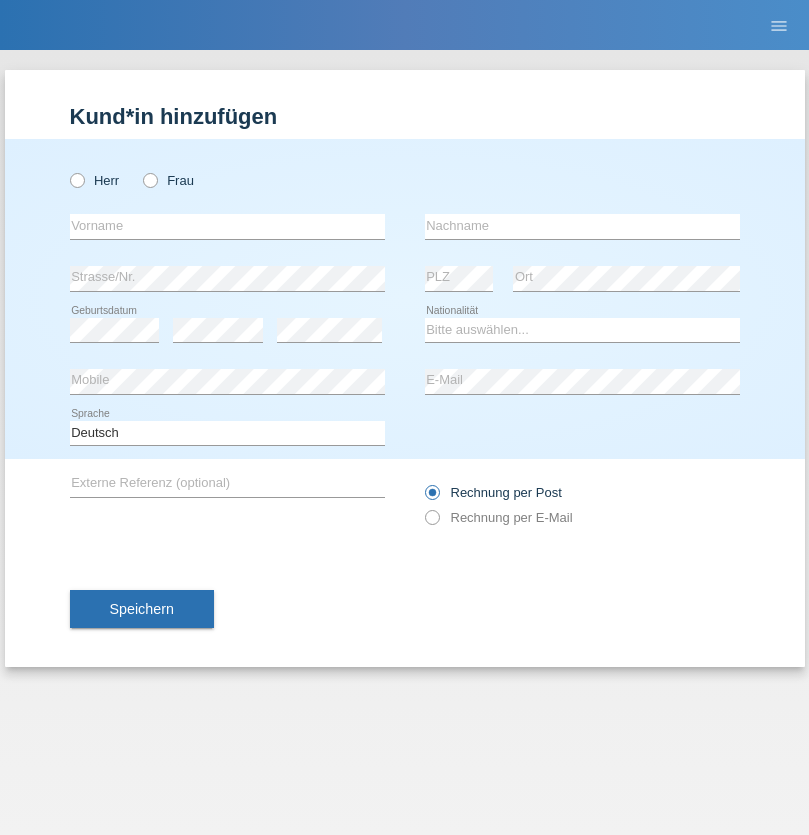 scroll, scrollTop: 0, scrollLeft: 0, axis: both 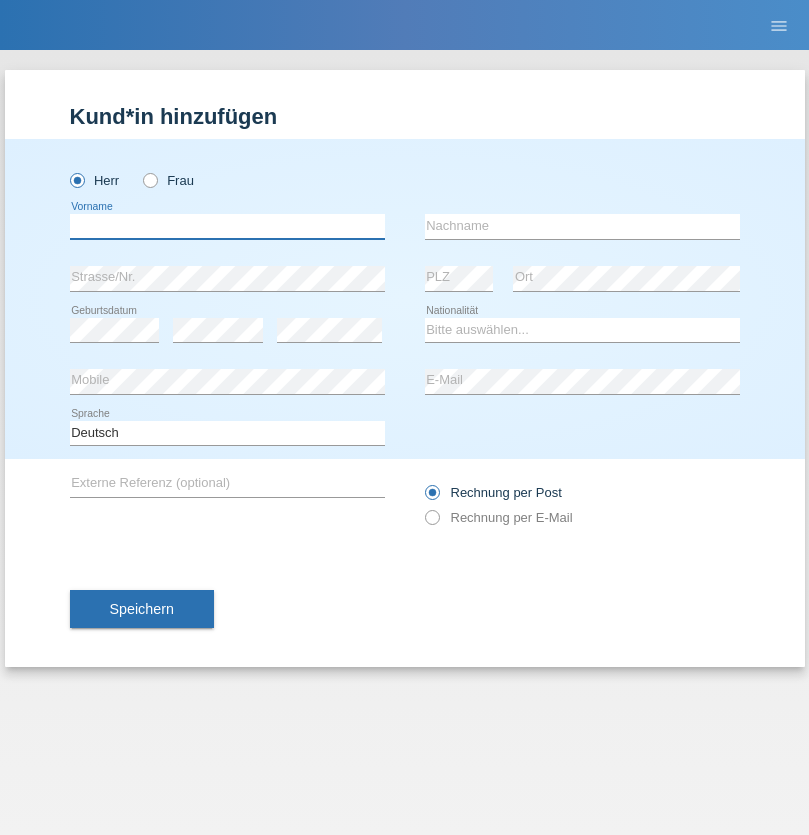 click at bounding box center [227, 226] 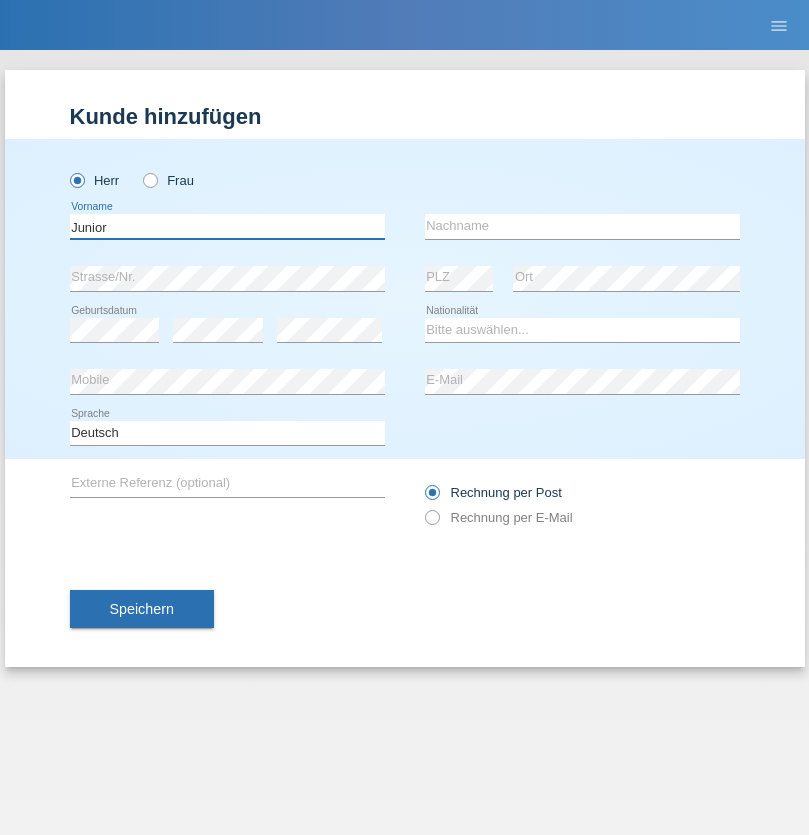 type on "Junior" 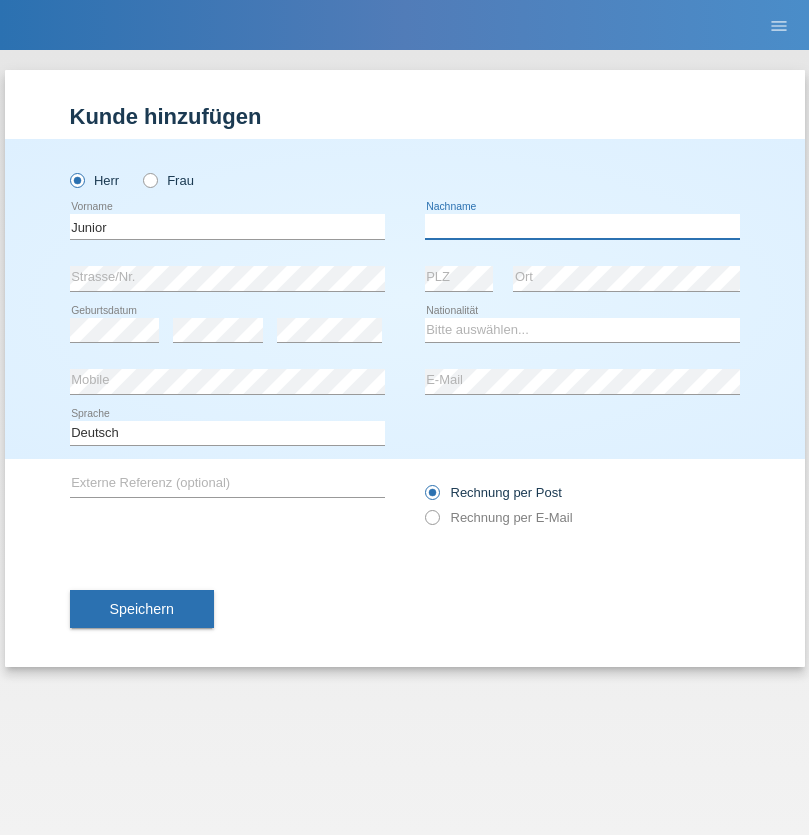 click at bounding box center [582, 226] 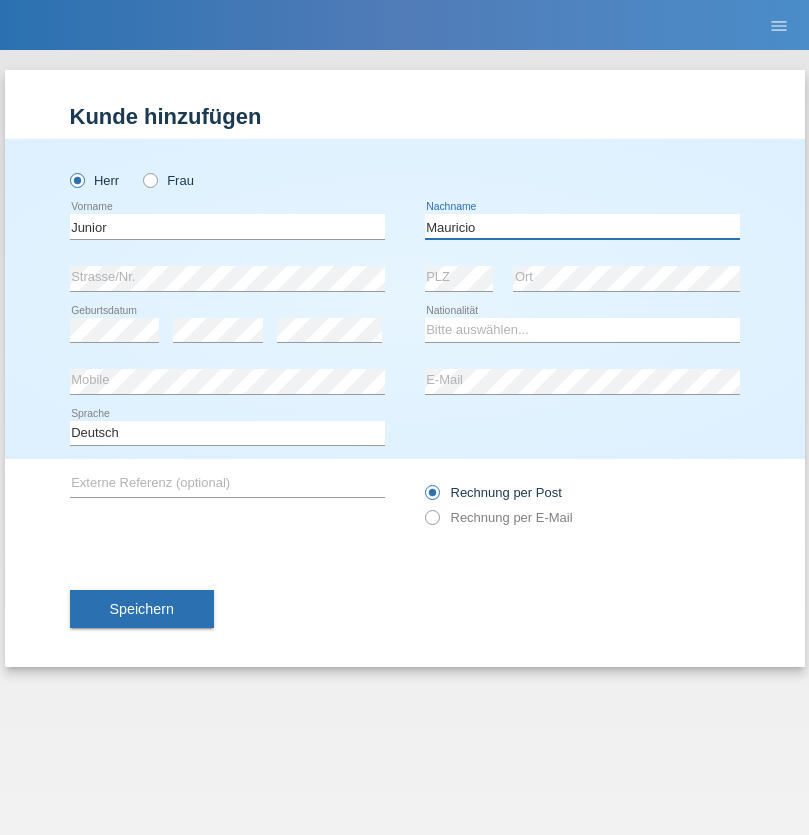 type on "Mauricio" 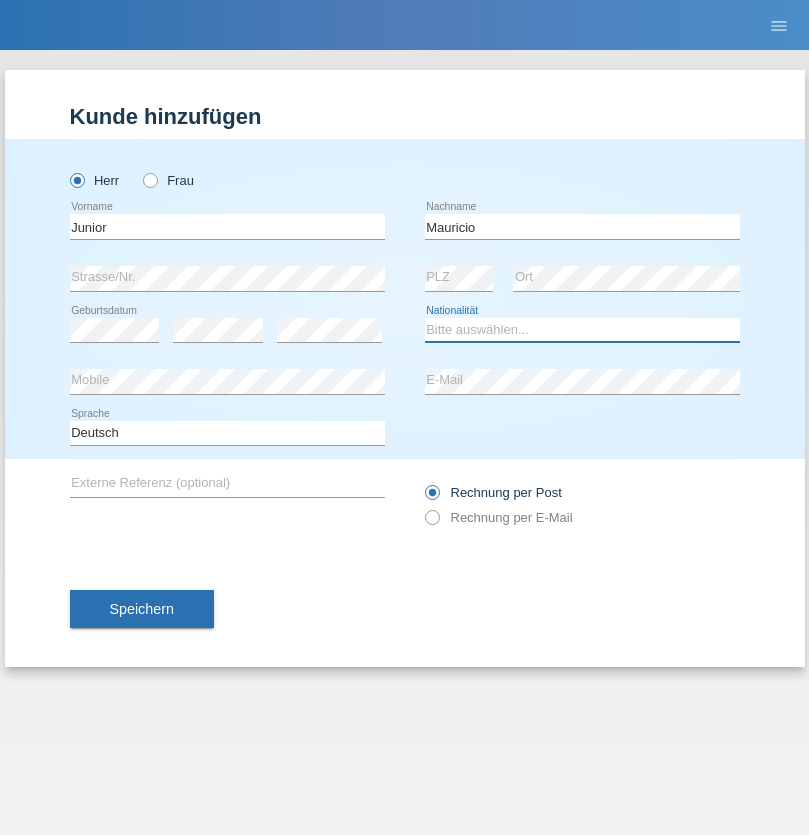 select on "CH" 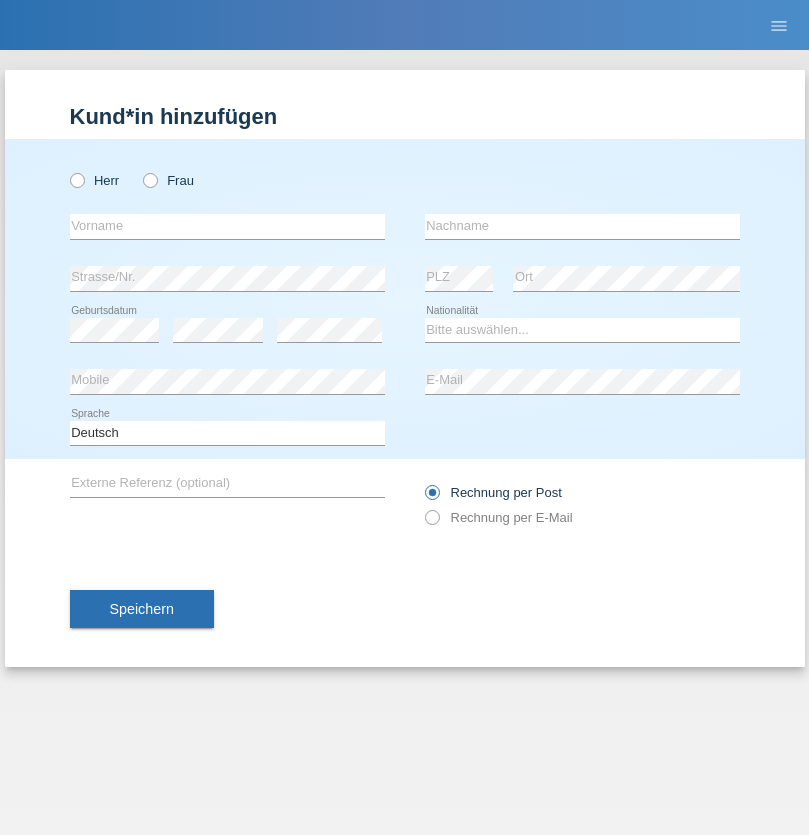 scroll, scrollTop: 0, scrollLeft: 0, axis: both 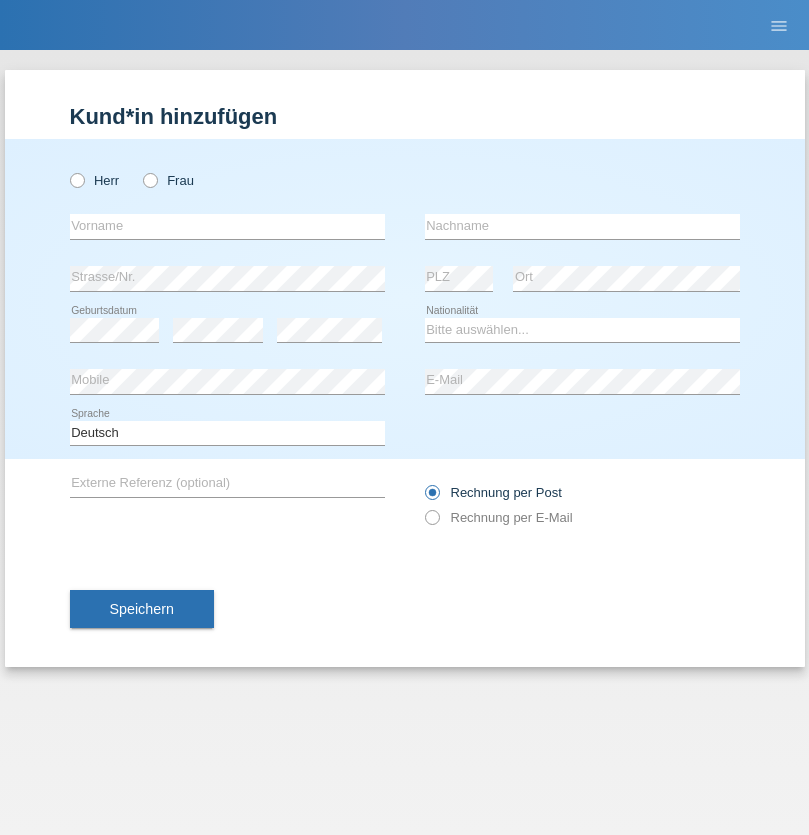 radio on "true" 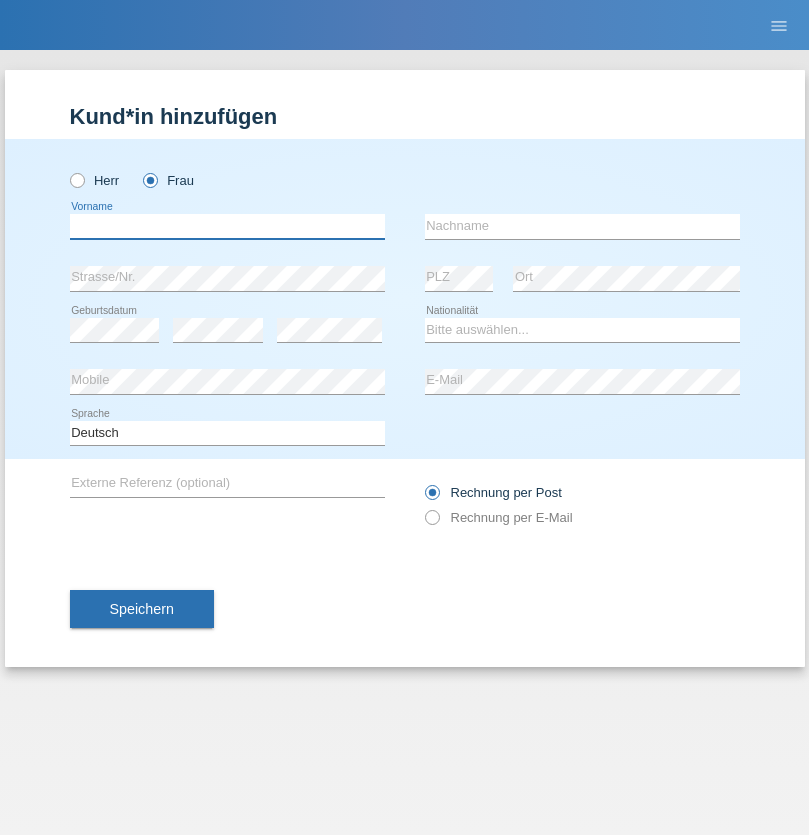 click at bounding box center [227, 226] 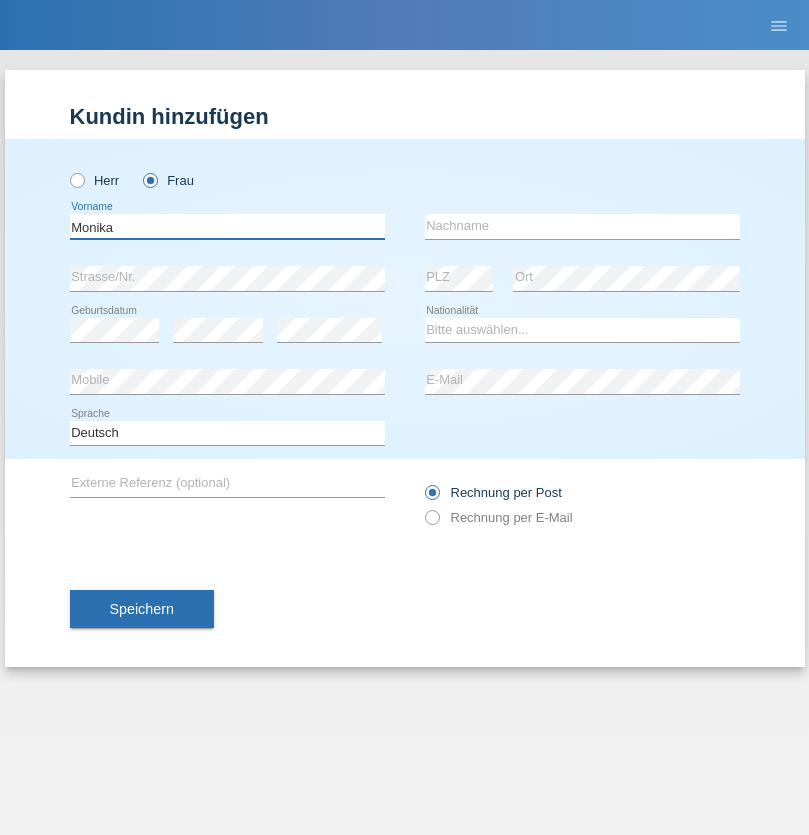 type on "Monika" 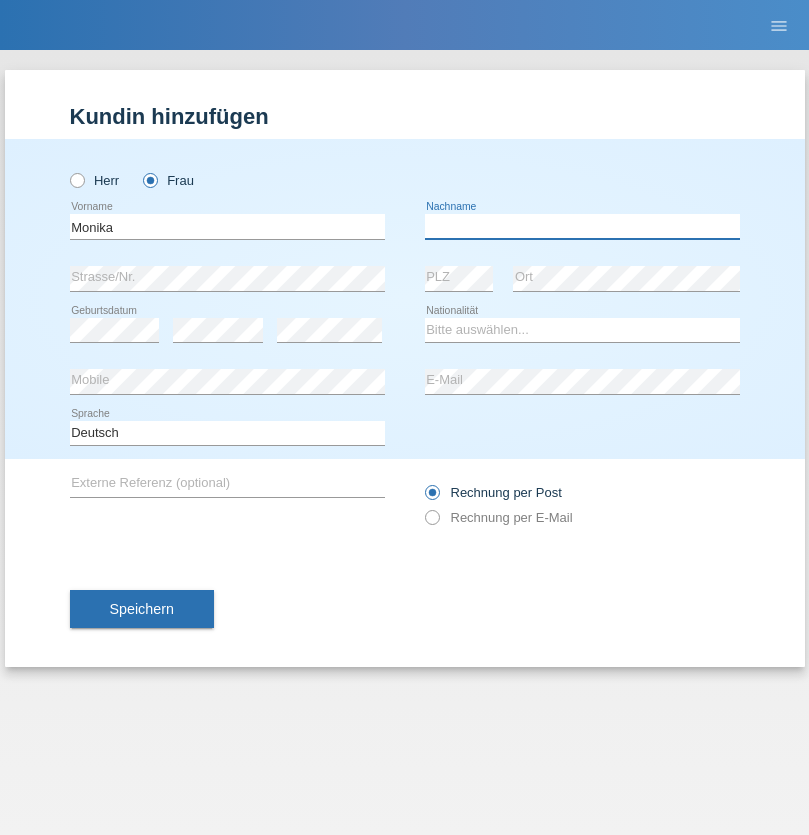 click at bounding box center (582, 226) 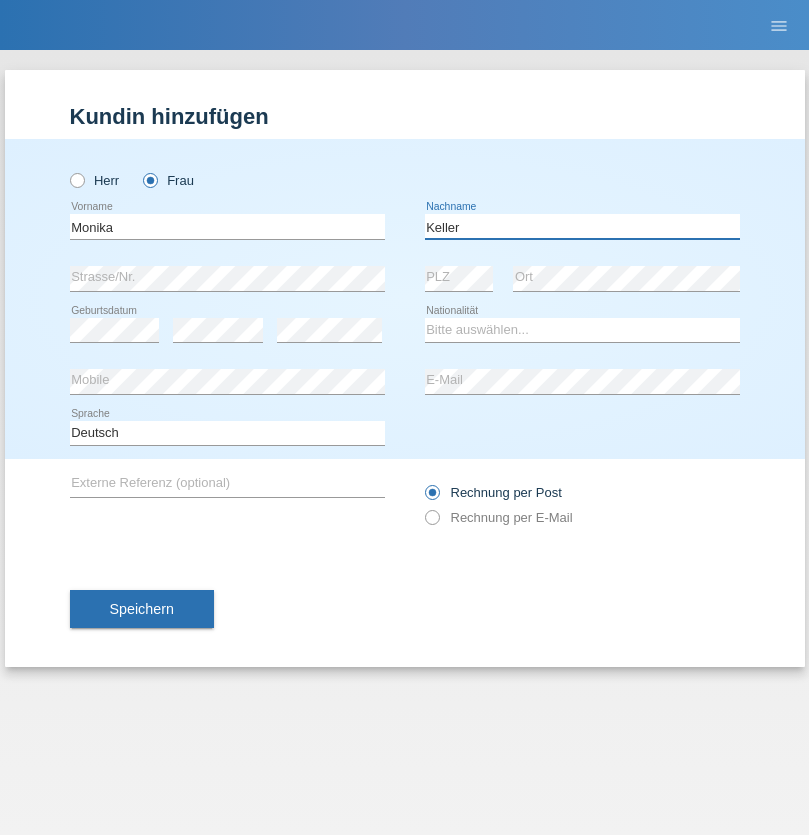 type on "Keller" 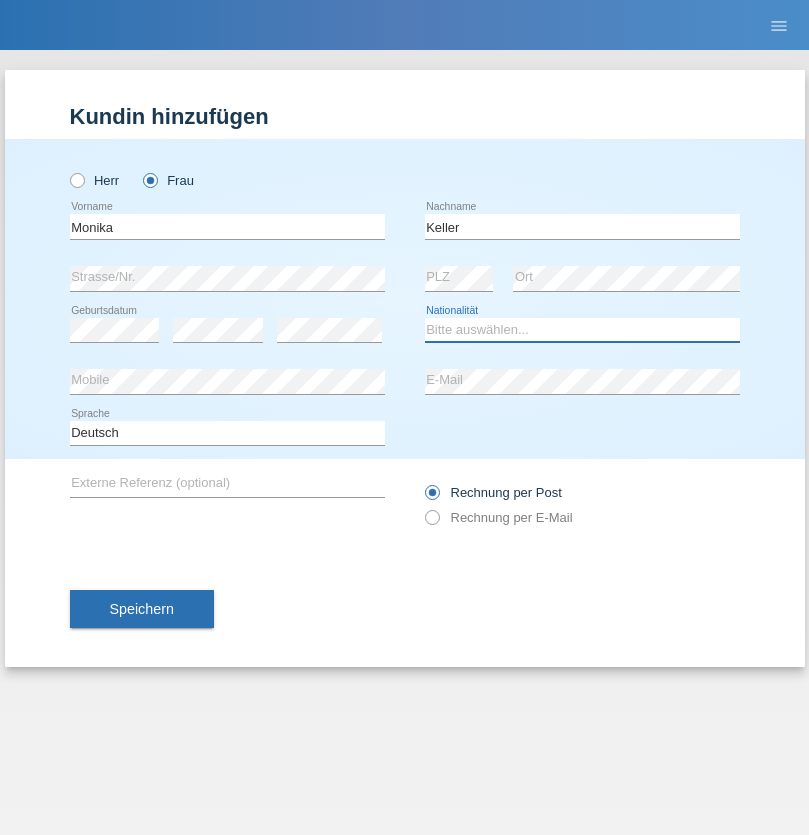 select on "CH" 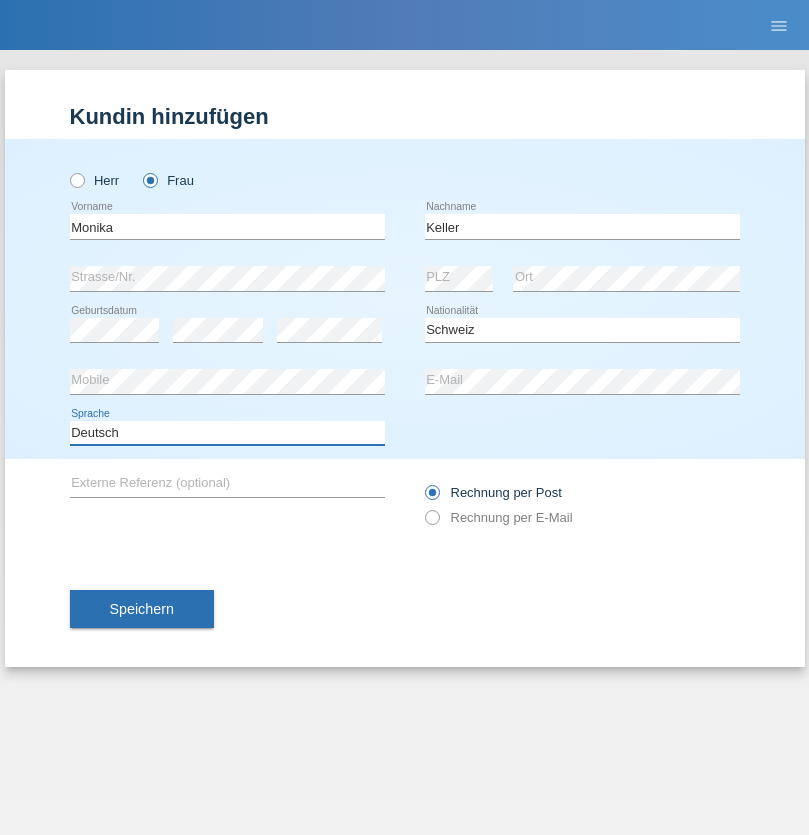 select on "en" 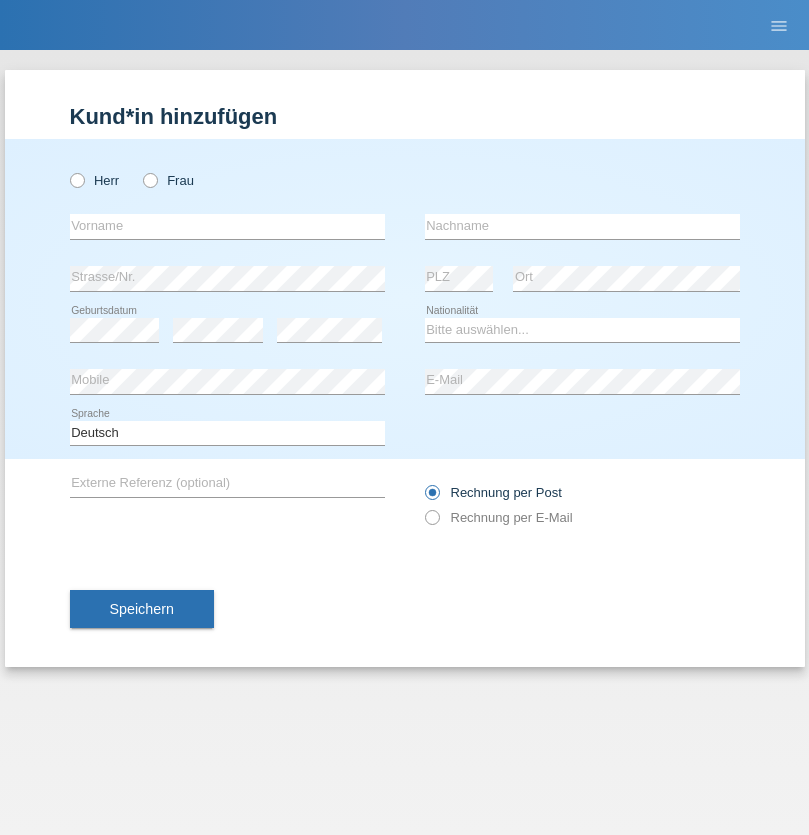 scroll, scrollTop: 0, scrollLeft: 0, axis: both 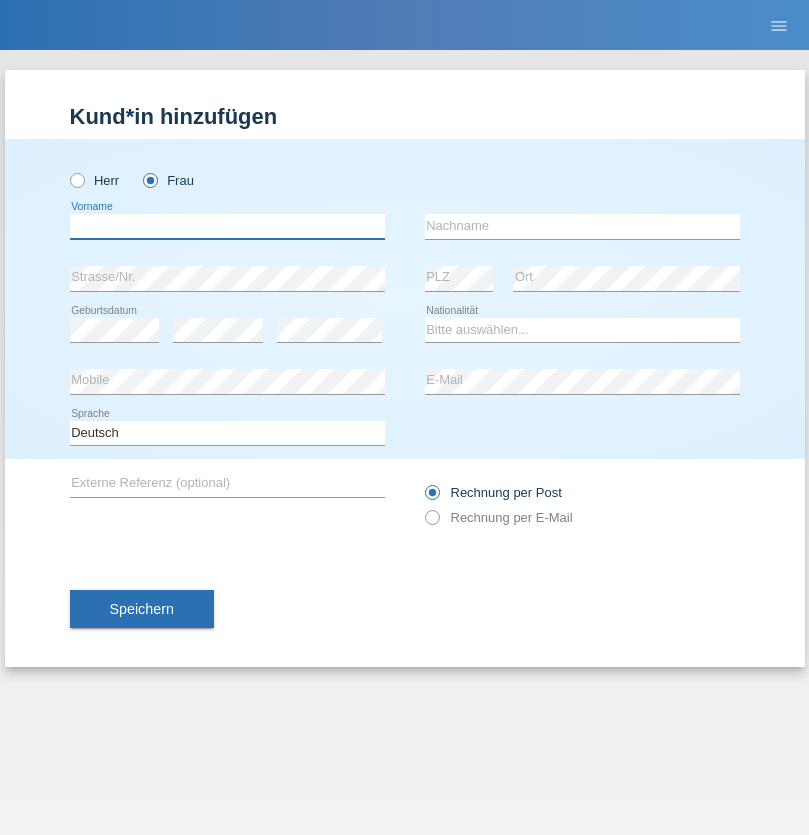 click at bounding box center (227, 226) 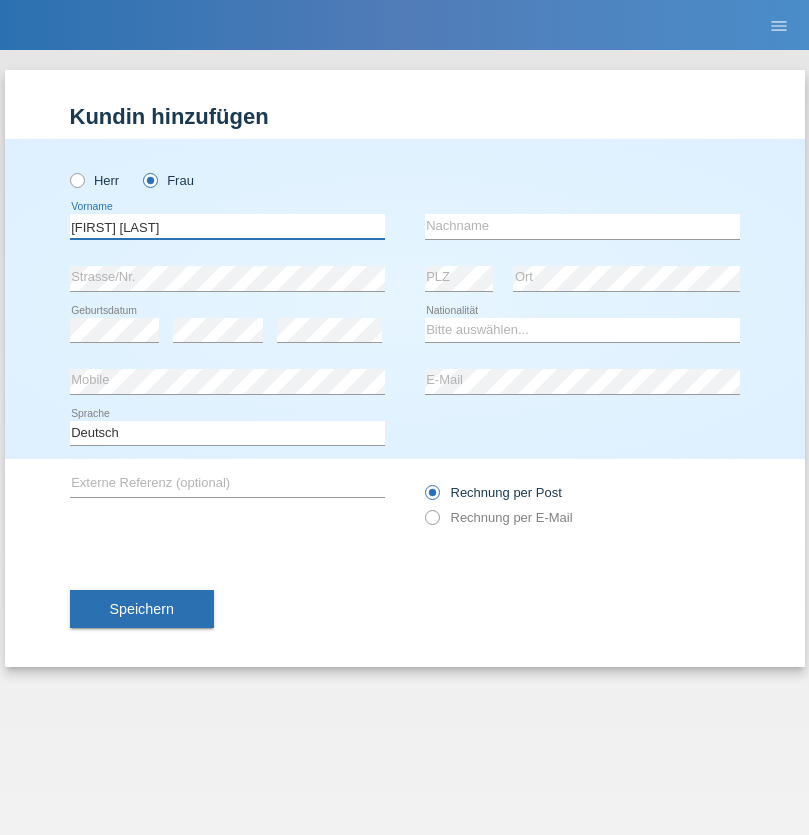type on "Maria Fernanda" 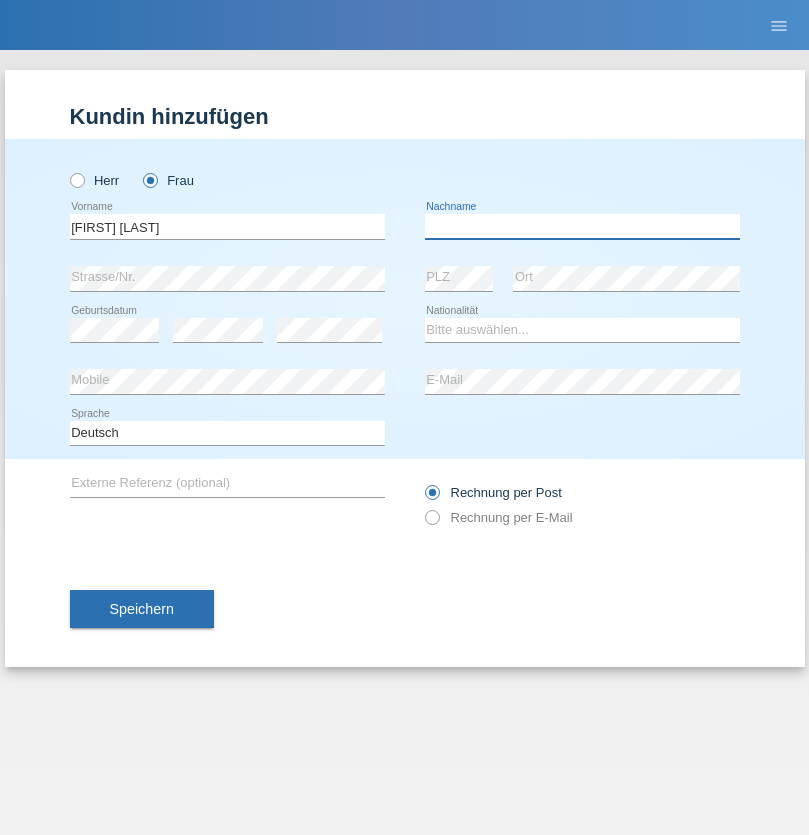 click at bounding box center (582, 226) 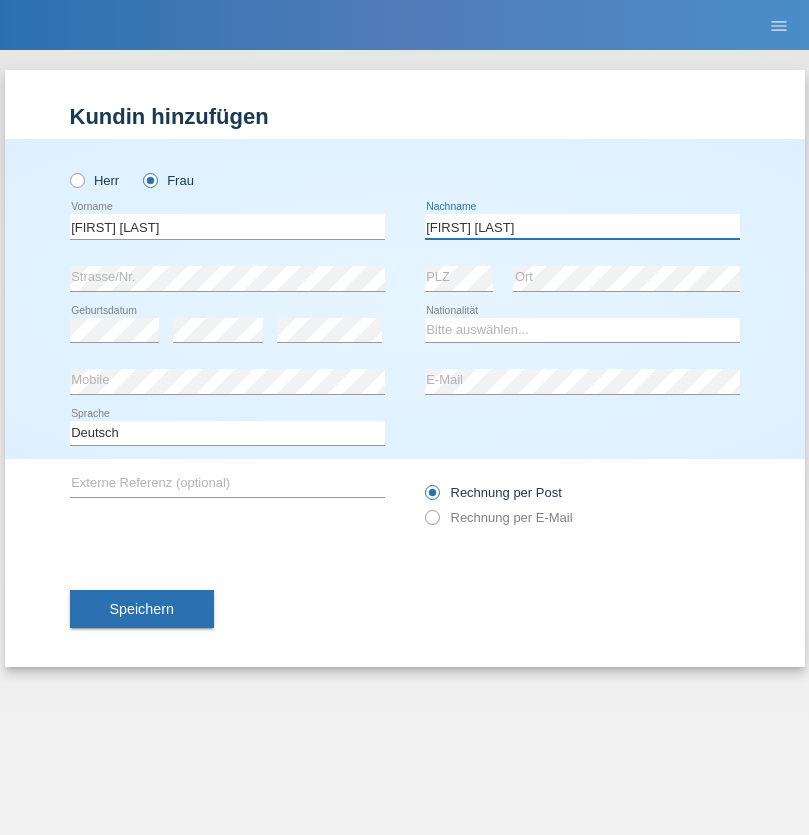 type on "Knusel Campillo" 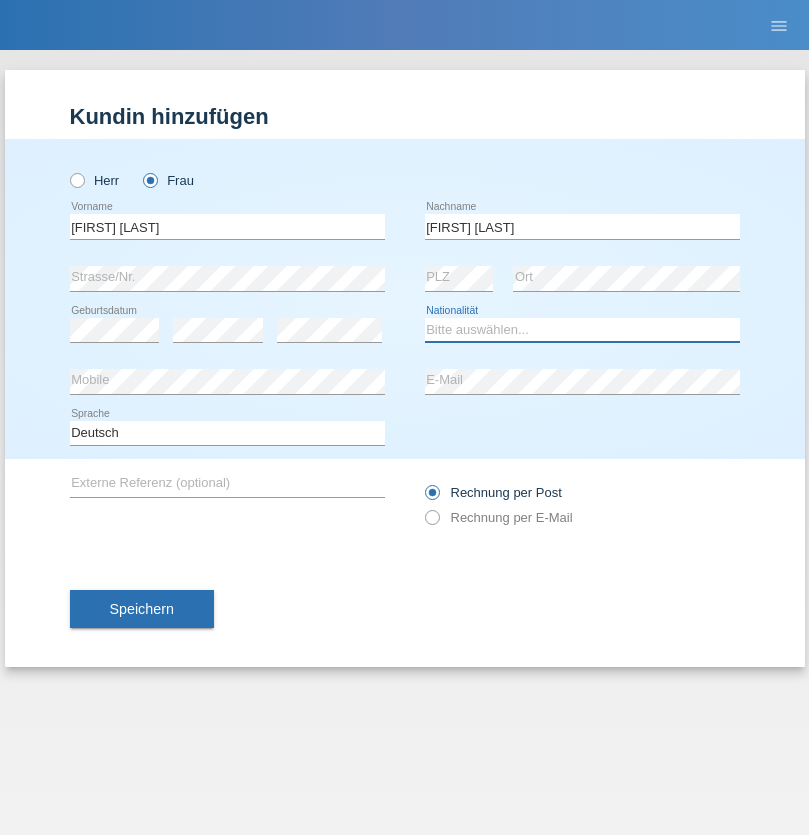 select on "CH" 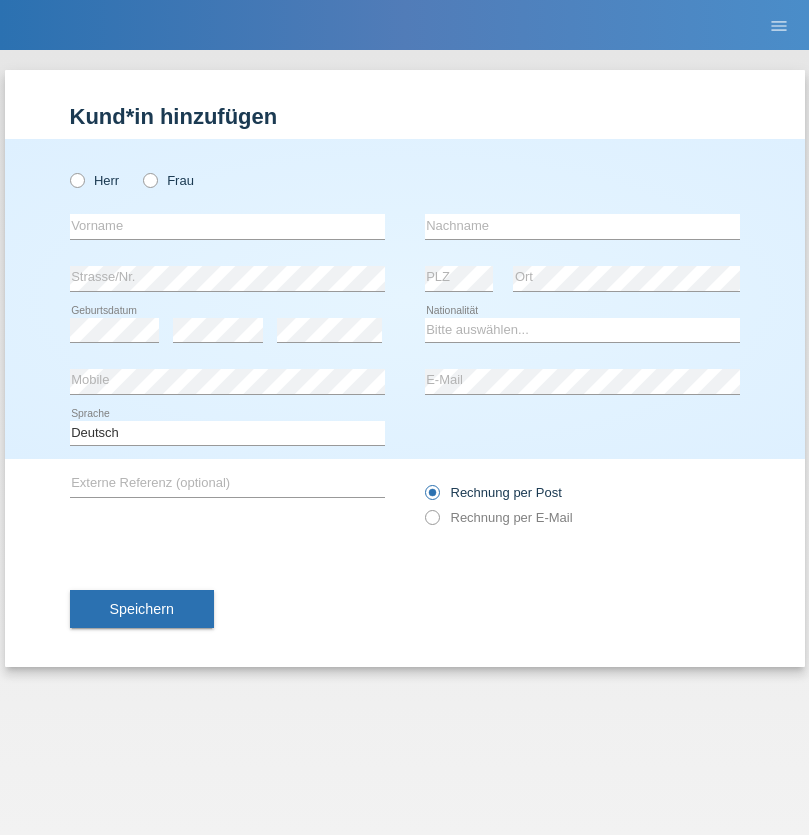scroll, scrollTop: 0, scrollLeft: 0, axis: both 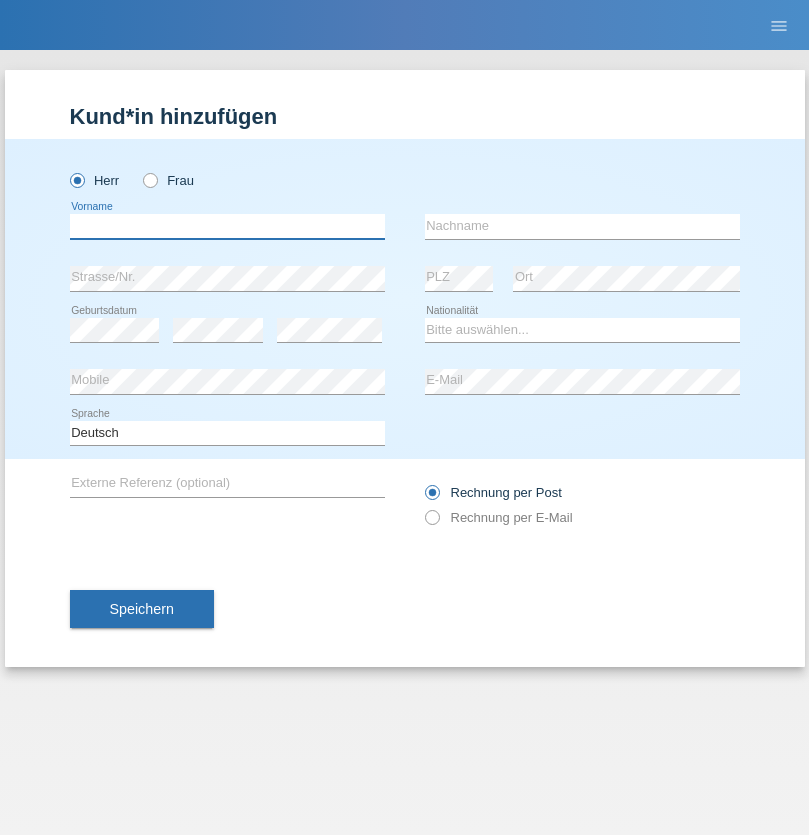 click at bounding box center [227, 226] 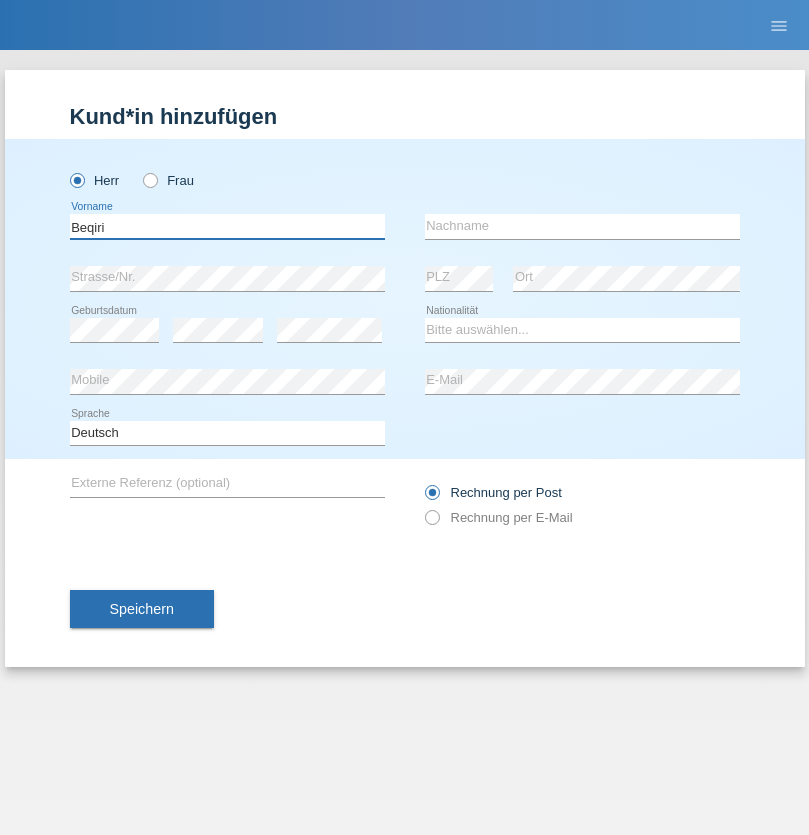 type on "Beqiri" 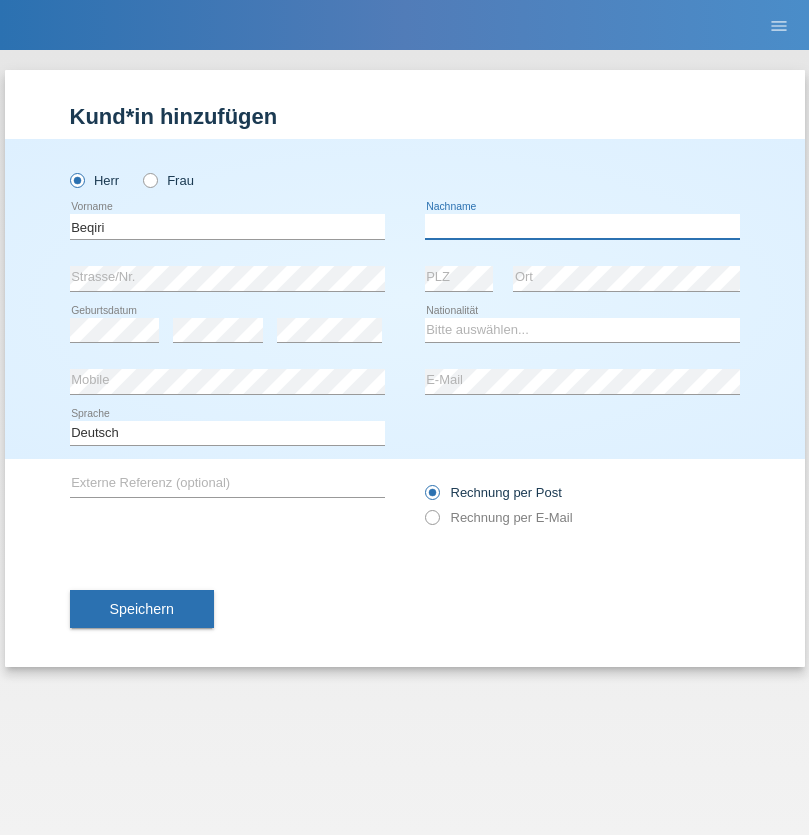 click at bounding box center [582, 226] 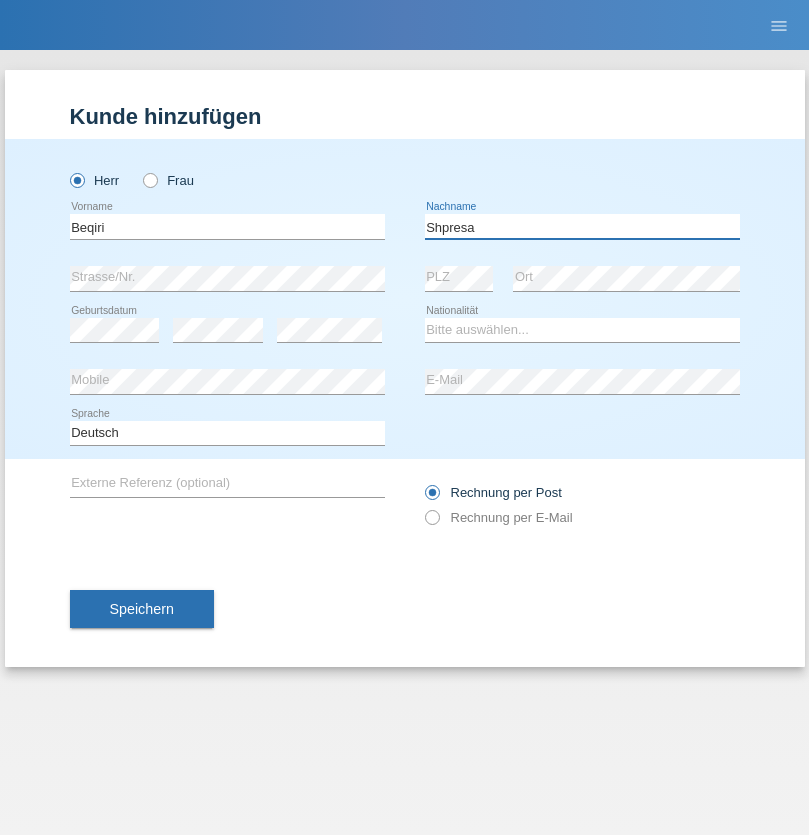 type on "Shpresa" 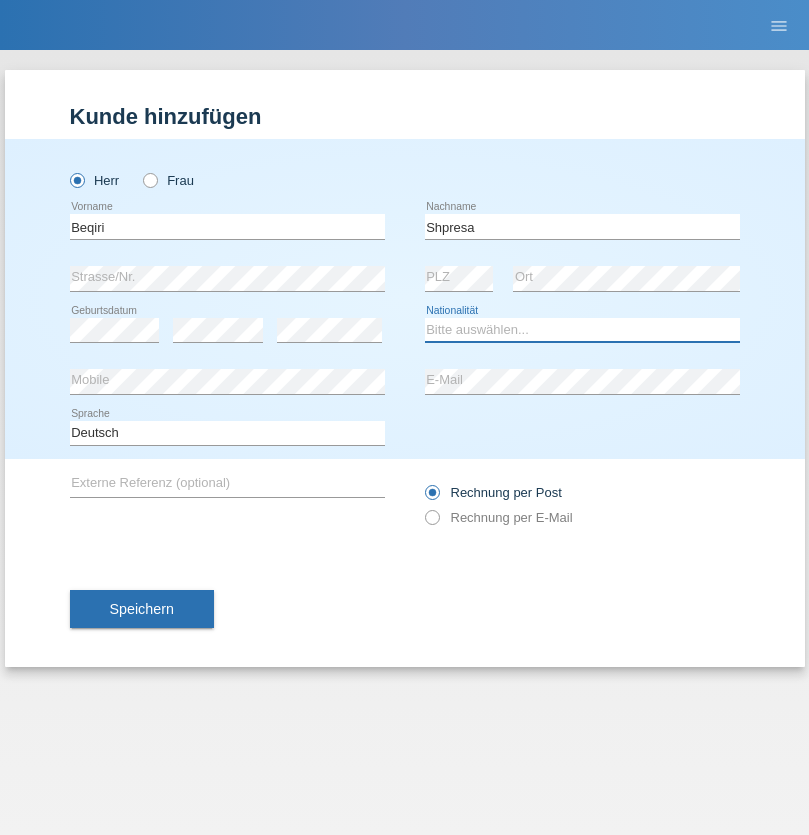 select on "XK" 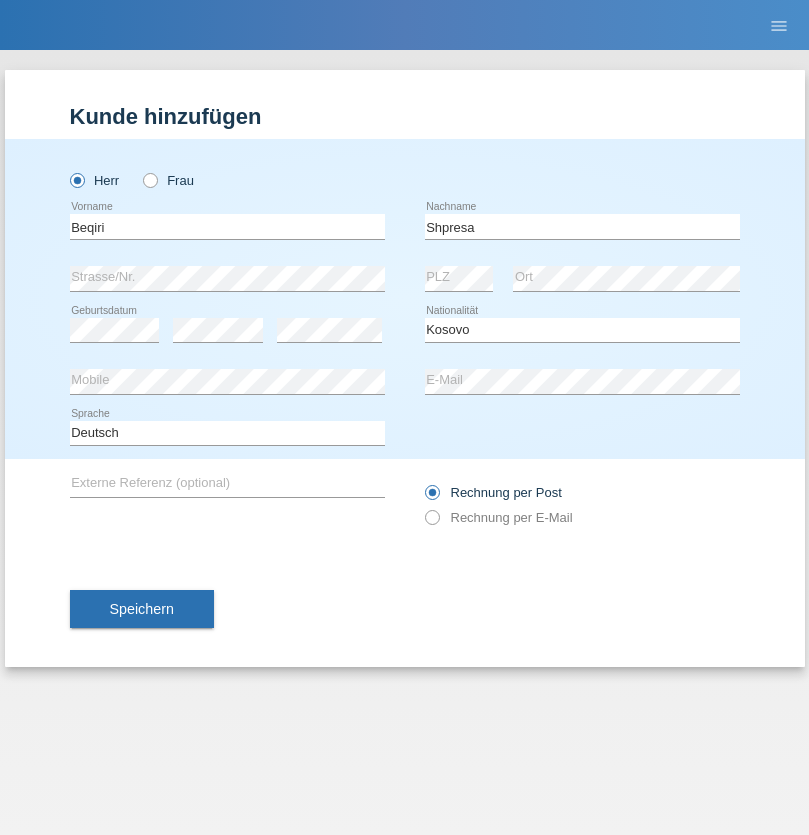 select on "C" 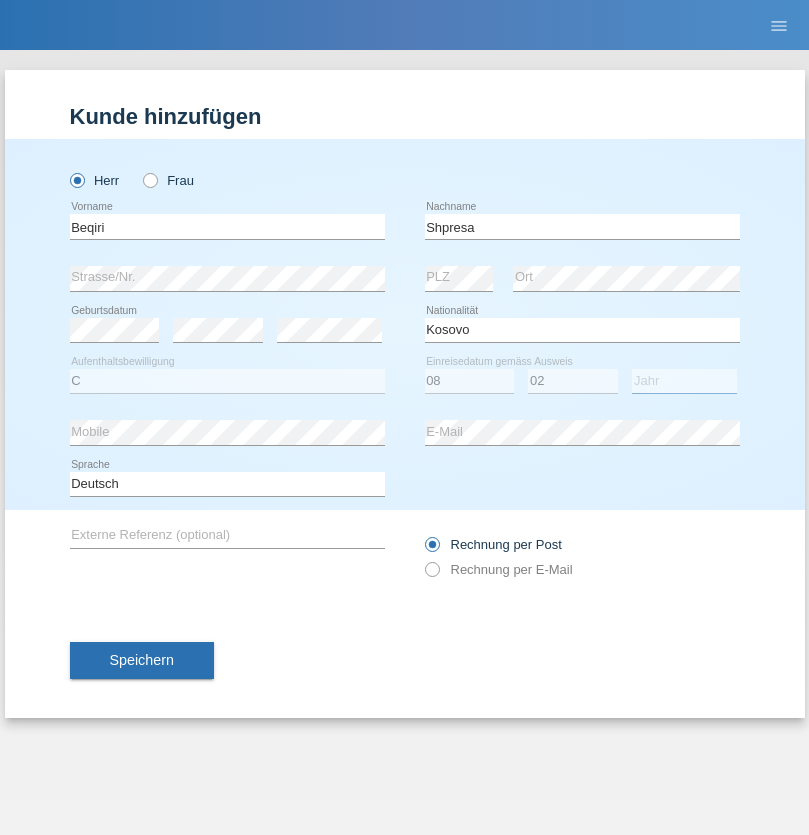 select on "1979" 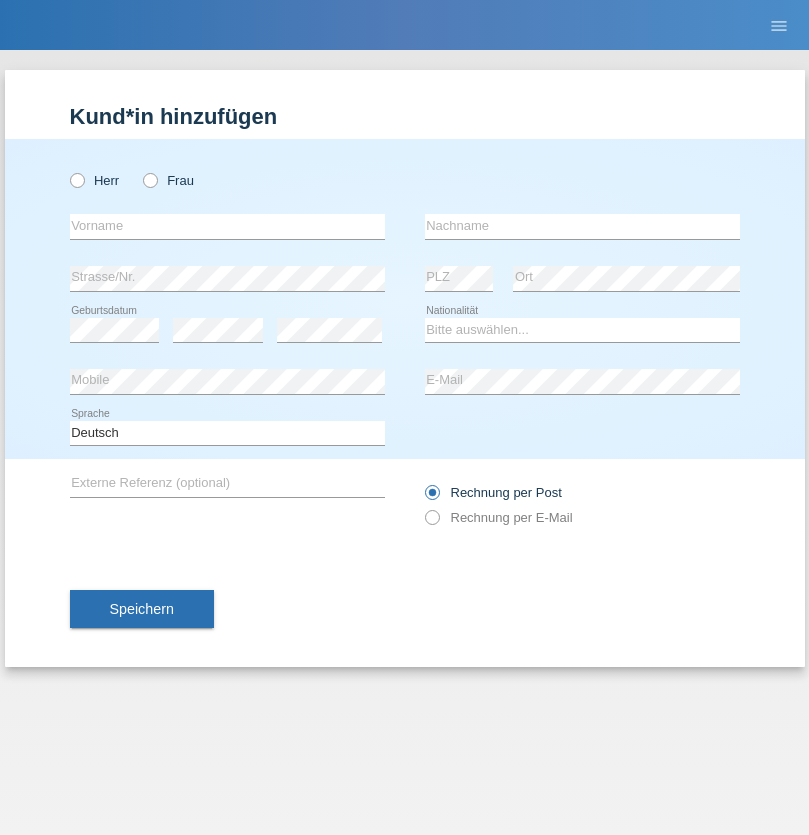 scroll, scrollTop: 0, scrollLeft: 0, axis: both 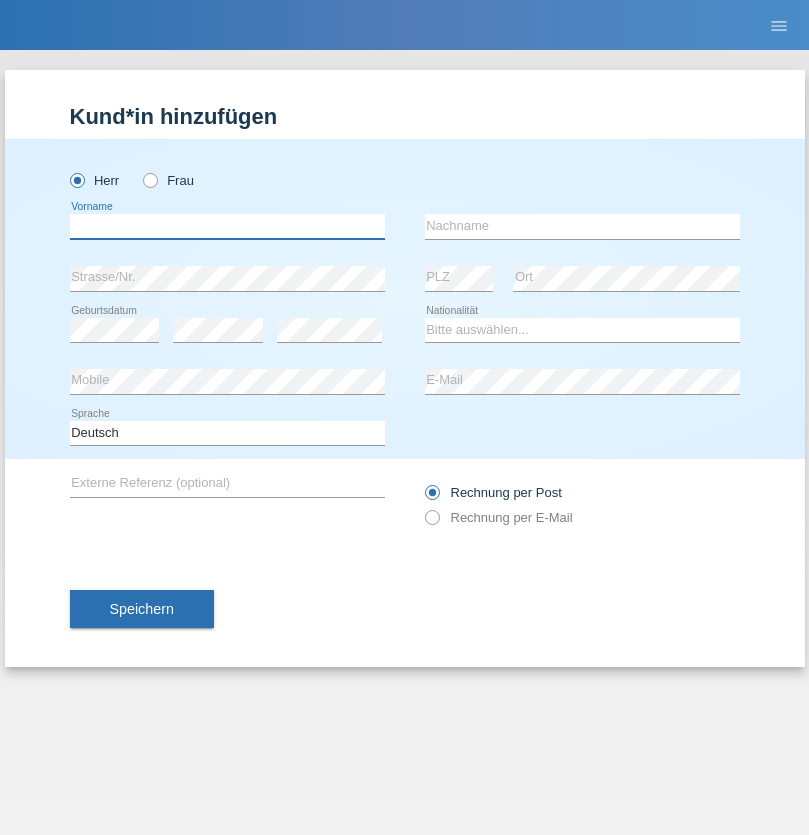 click at bounding box center (227, 226) 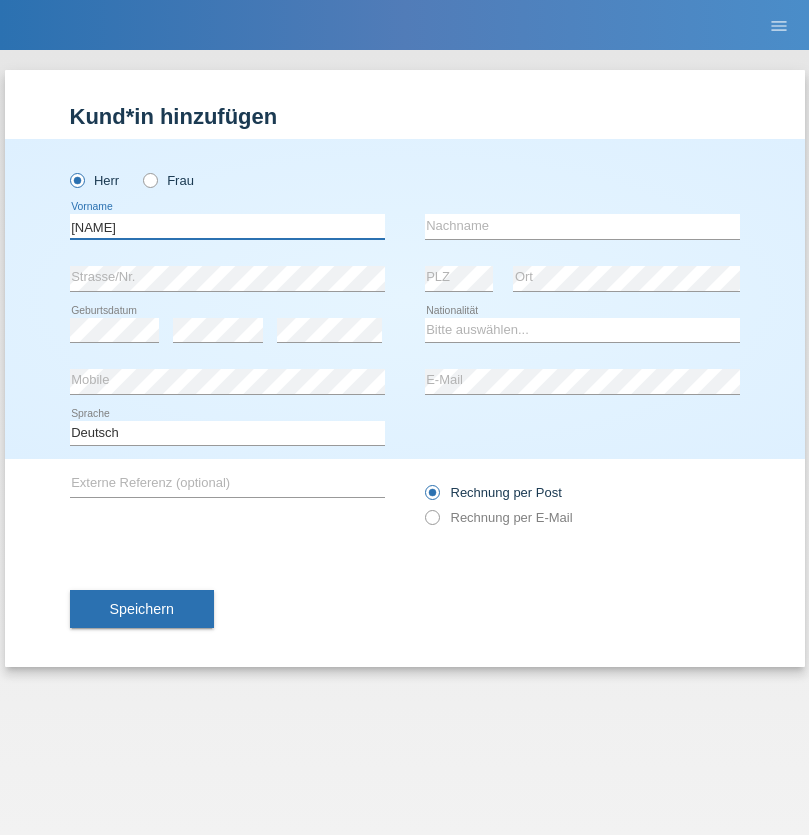 type on "[NAME]" 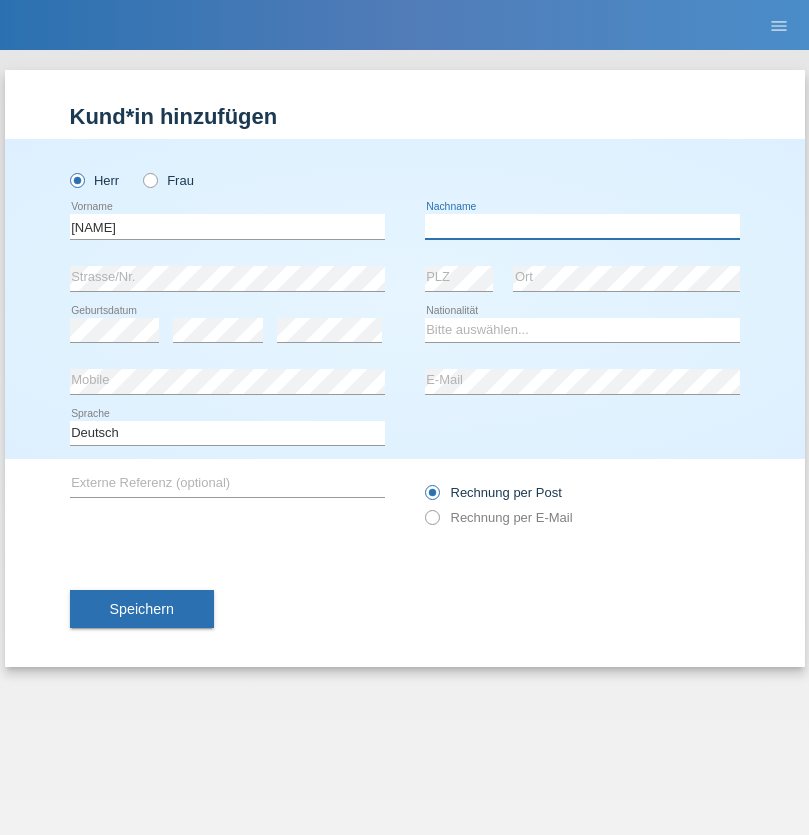 click at bounding box center [582, 226] 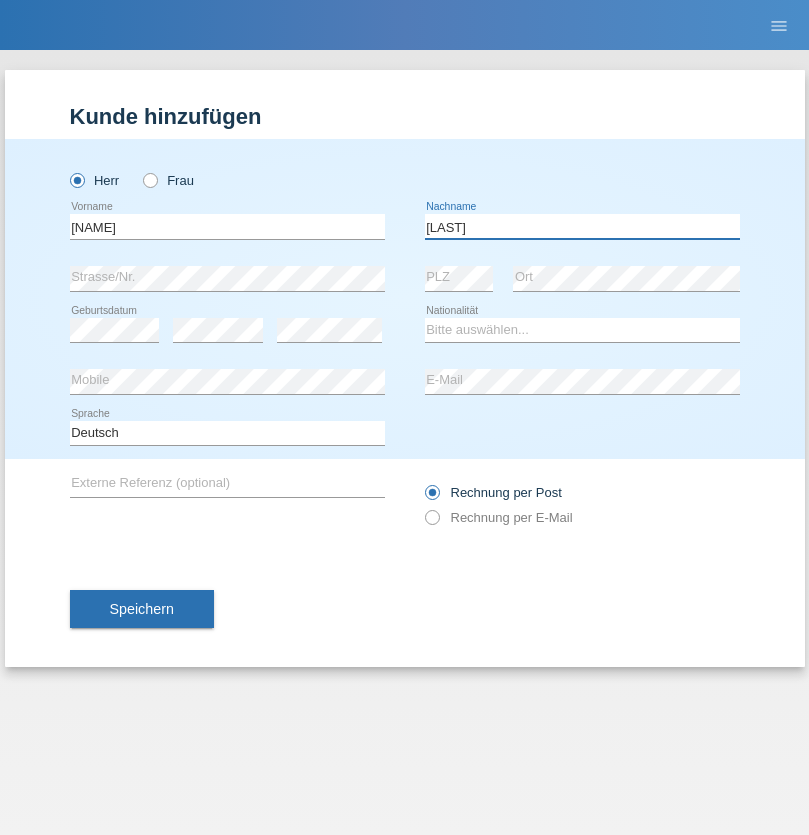 type on "[LAST]" 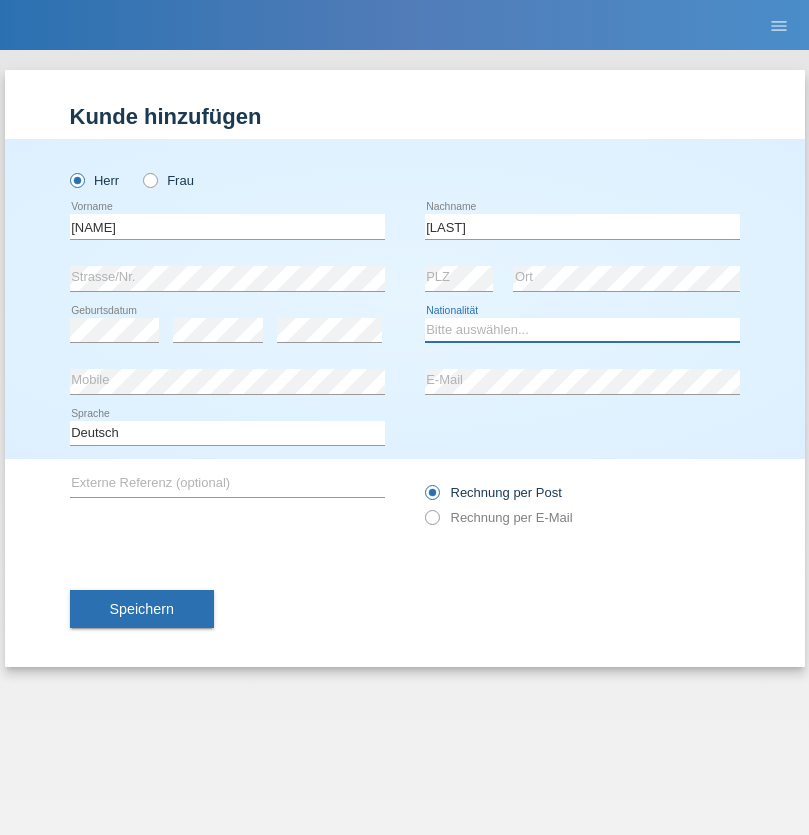 select on "CH" 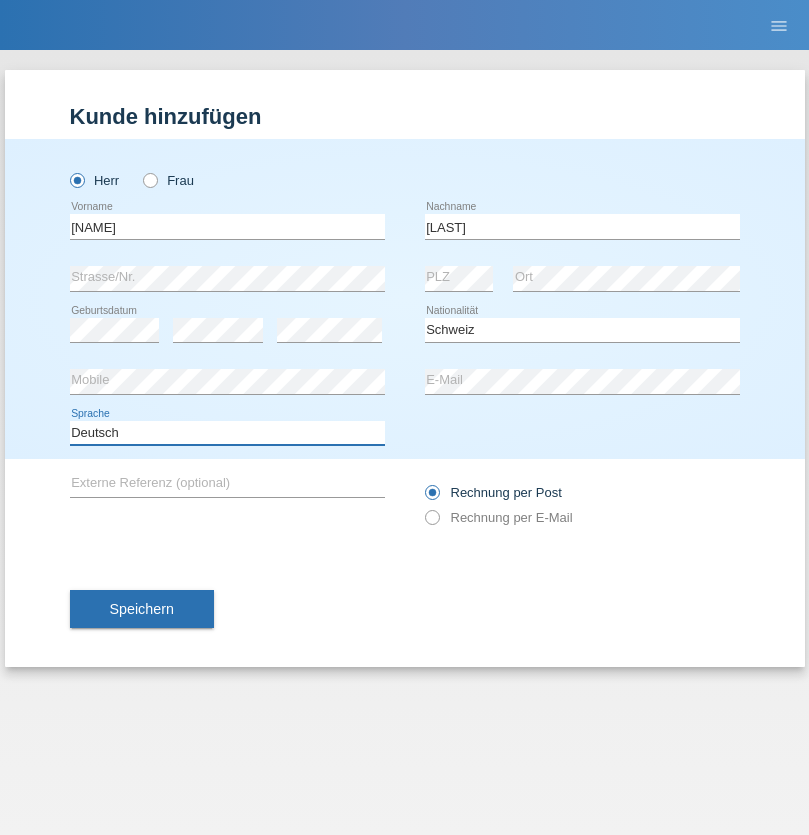 select on "en" 